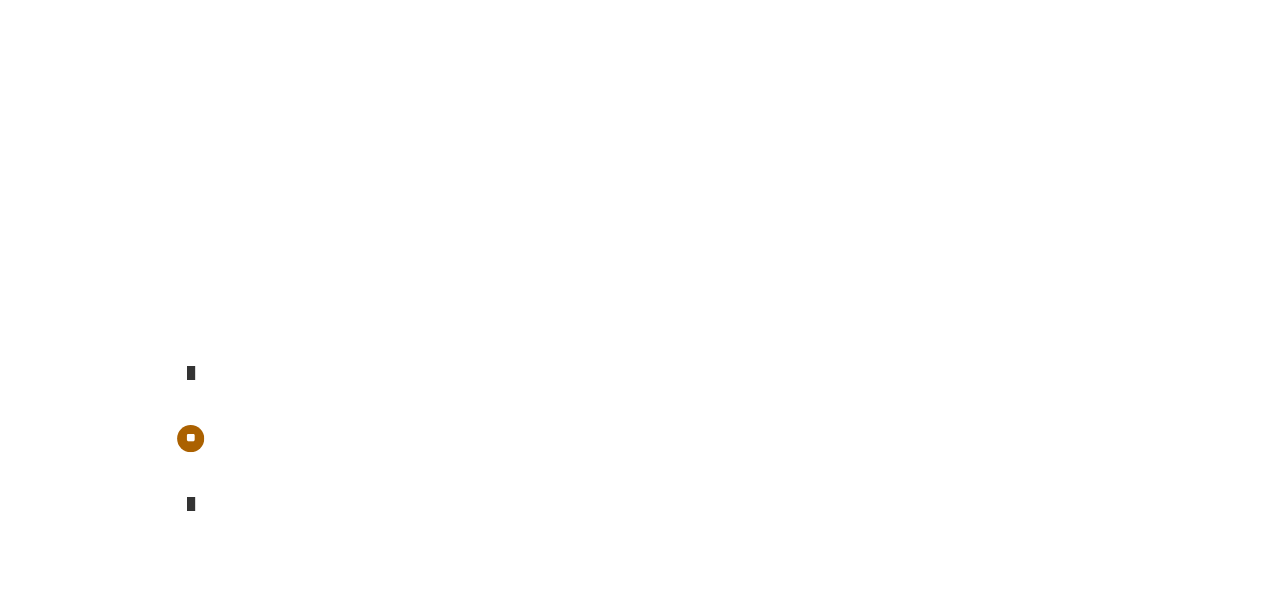 scroll, scrollTop: 0, scrollLeft: 0, axis: both 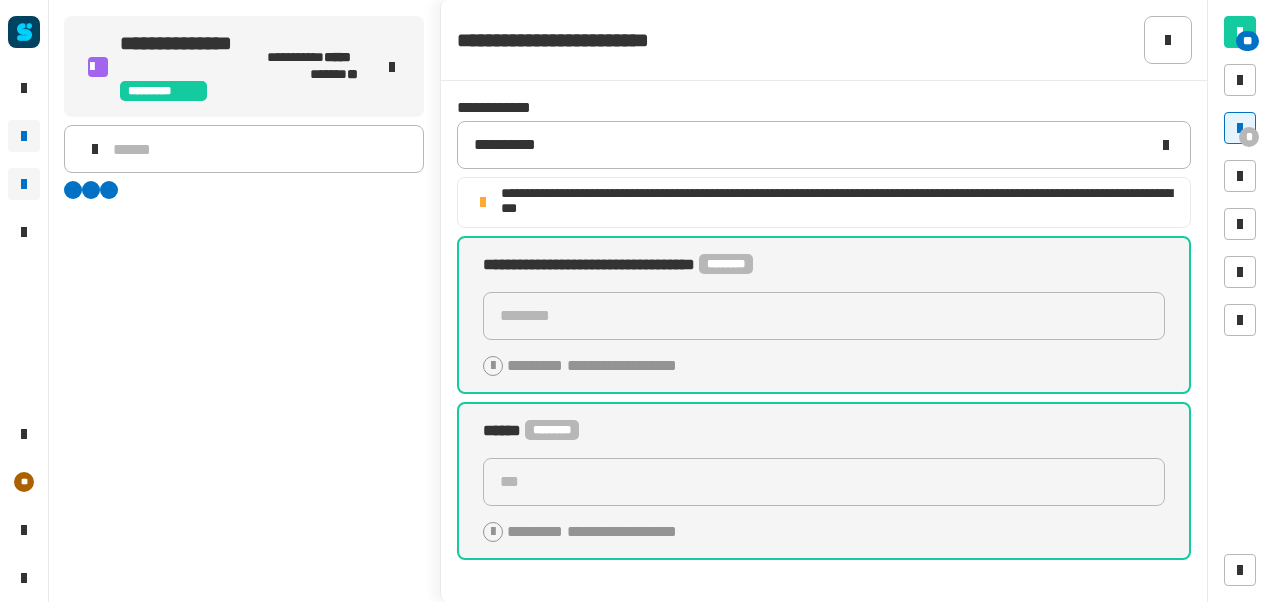 type on "********" 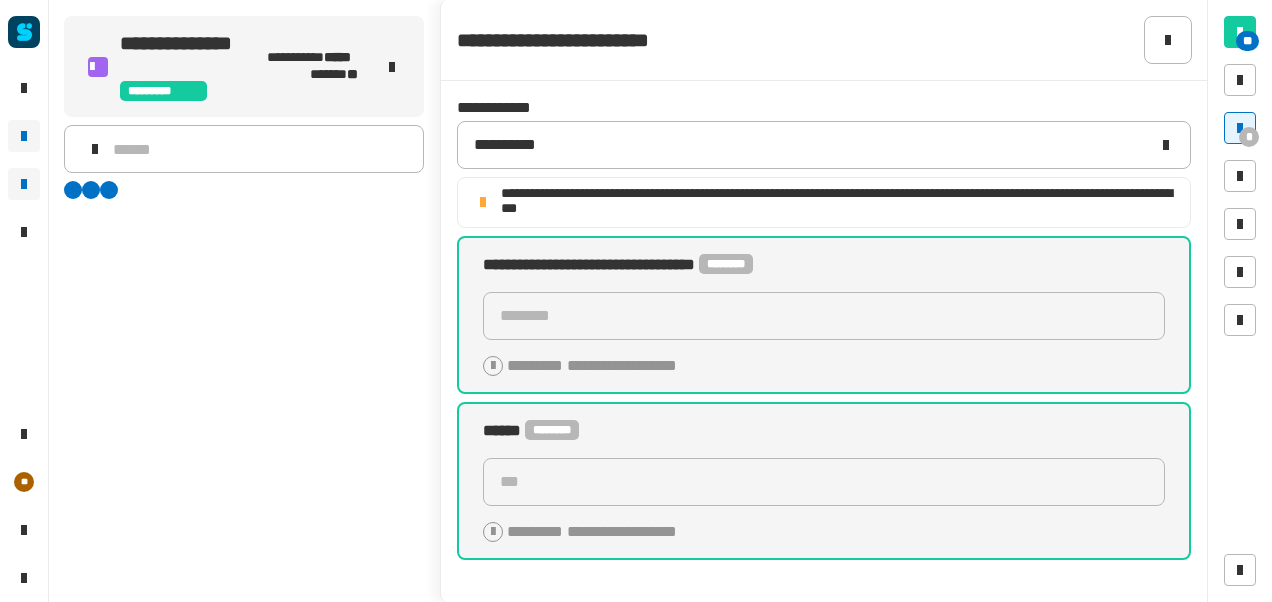 type on "***" 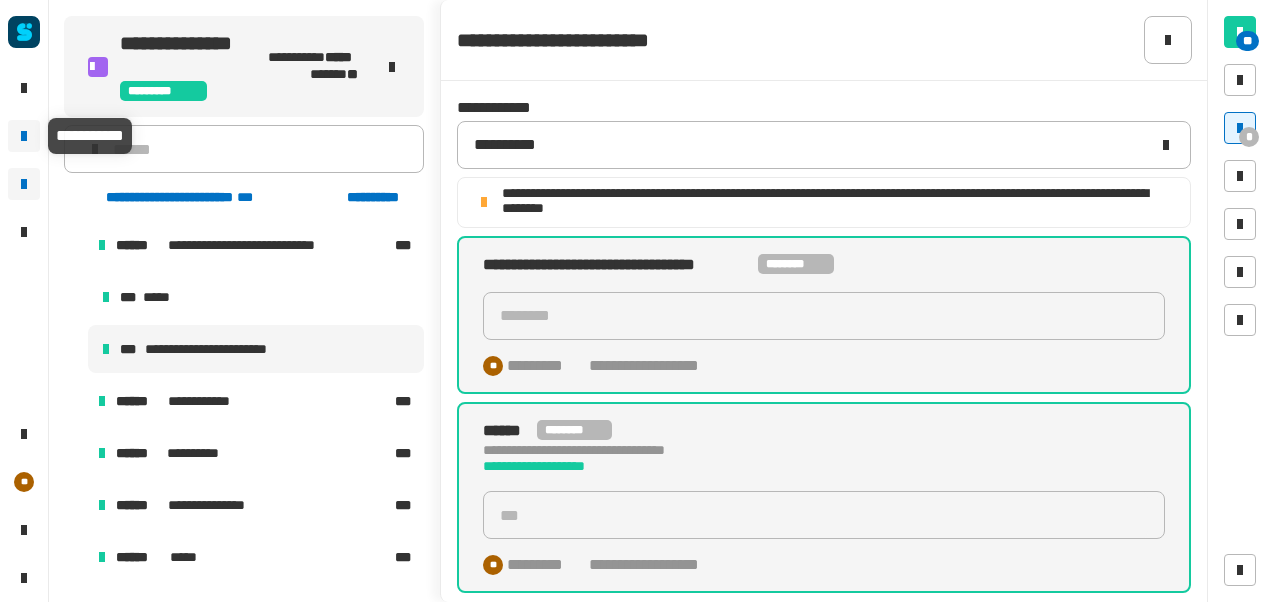 click 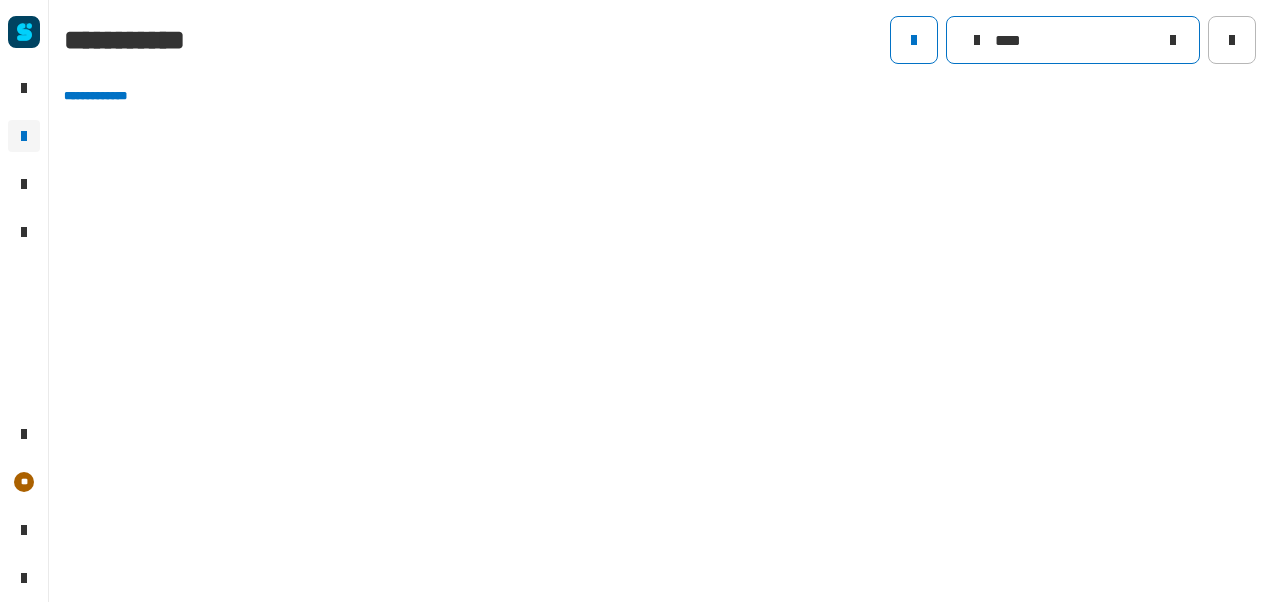 click on "****" 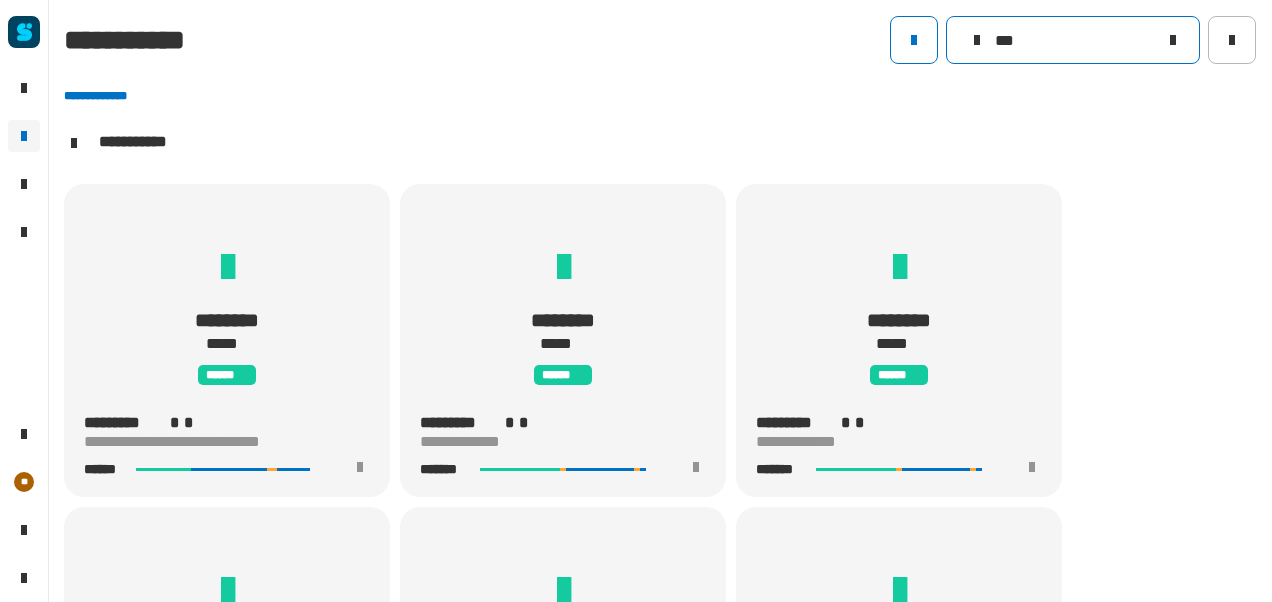 scroll, scrollTop: 1, scrollLeft: 0, axis: vertical 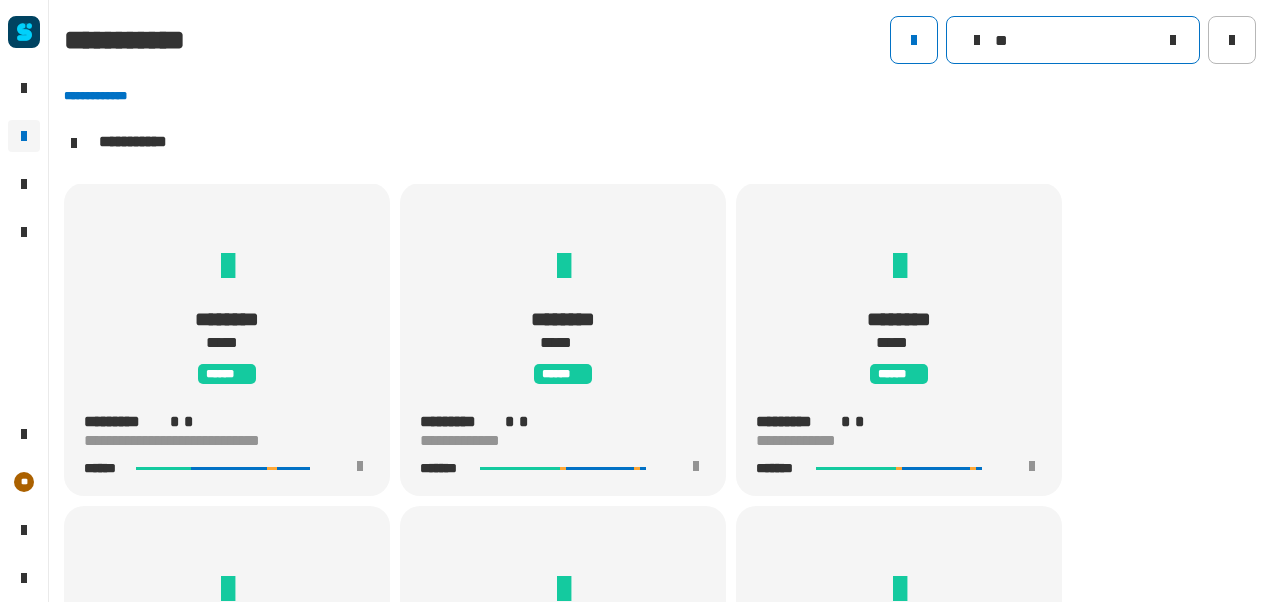 type on "*" 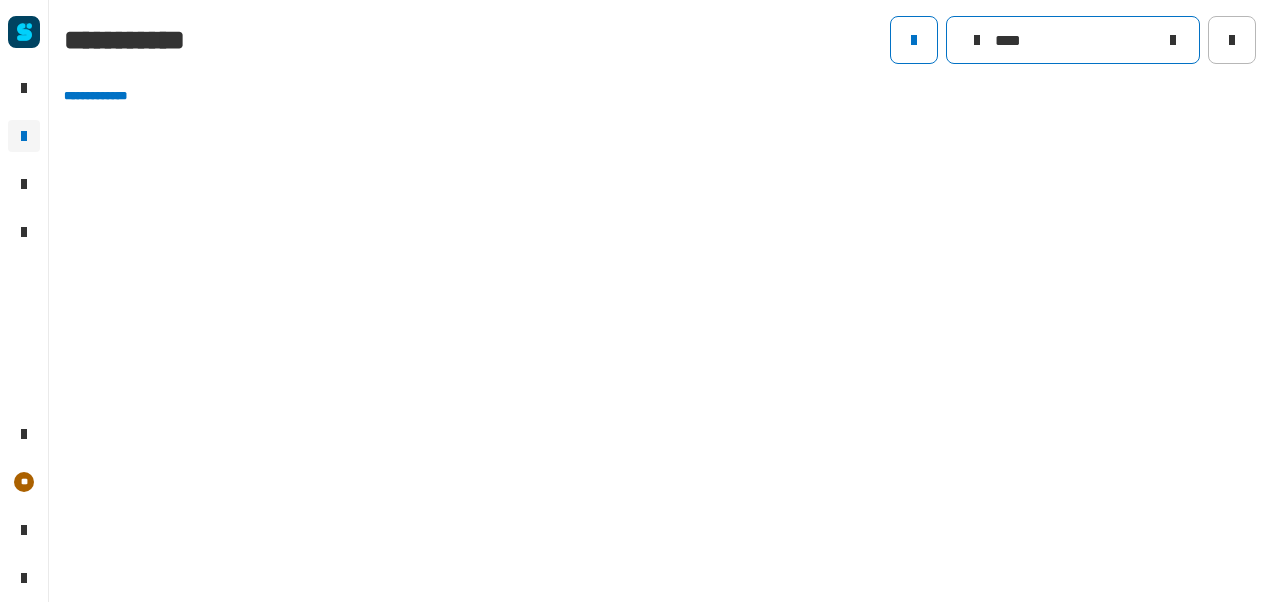 type on "****" 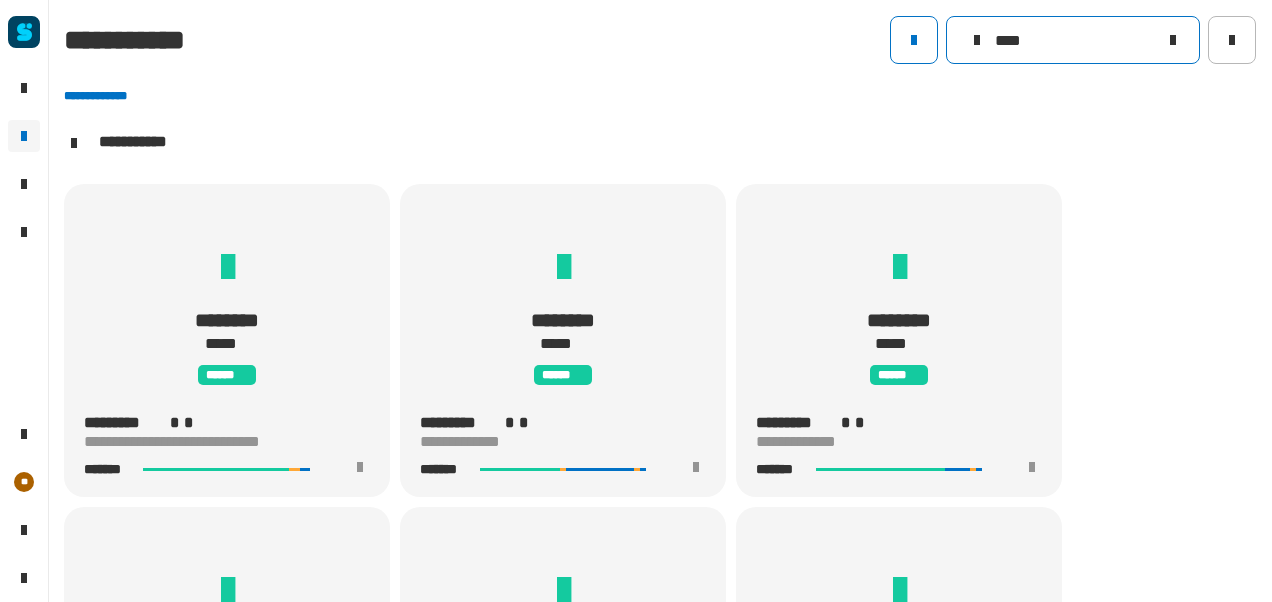 scroll, scrollTop: 0, scrollLeft: 0, axis: both 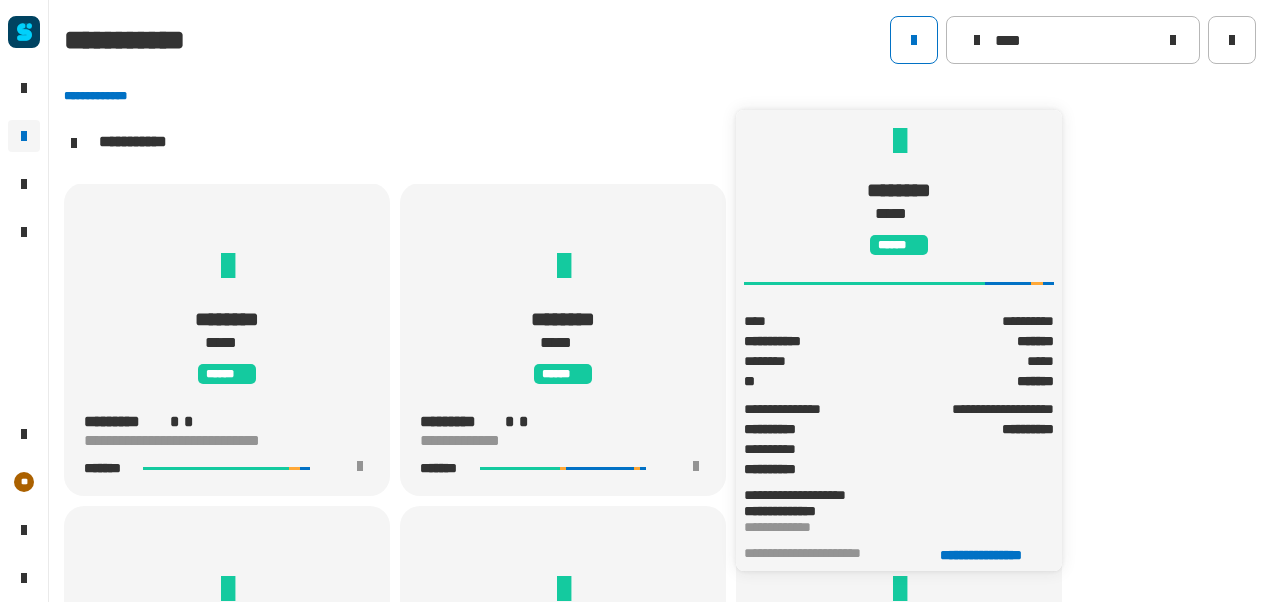 click on "********" 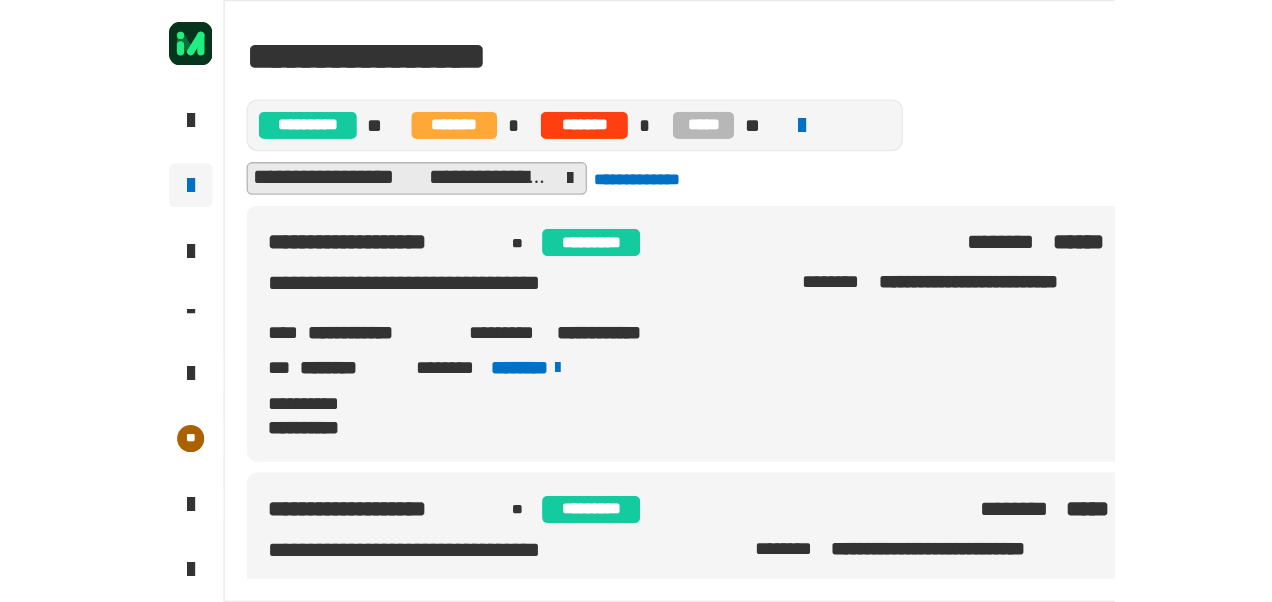 scroll, scrollTop: 0, scrollLeft: 0, axis: both 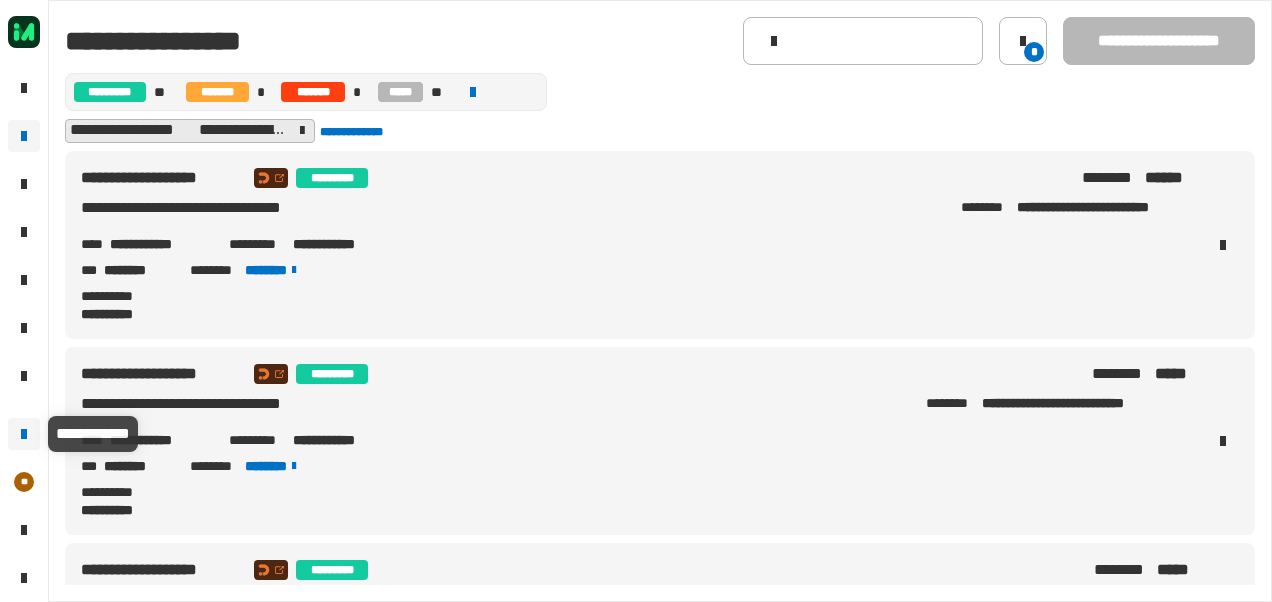 click 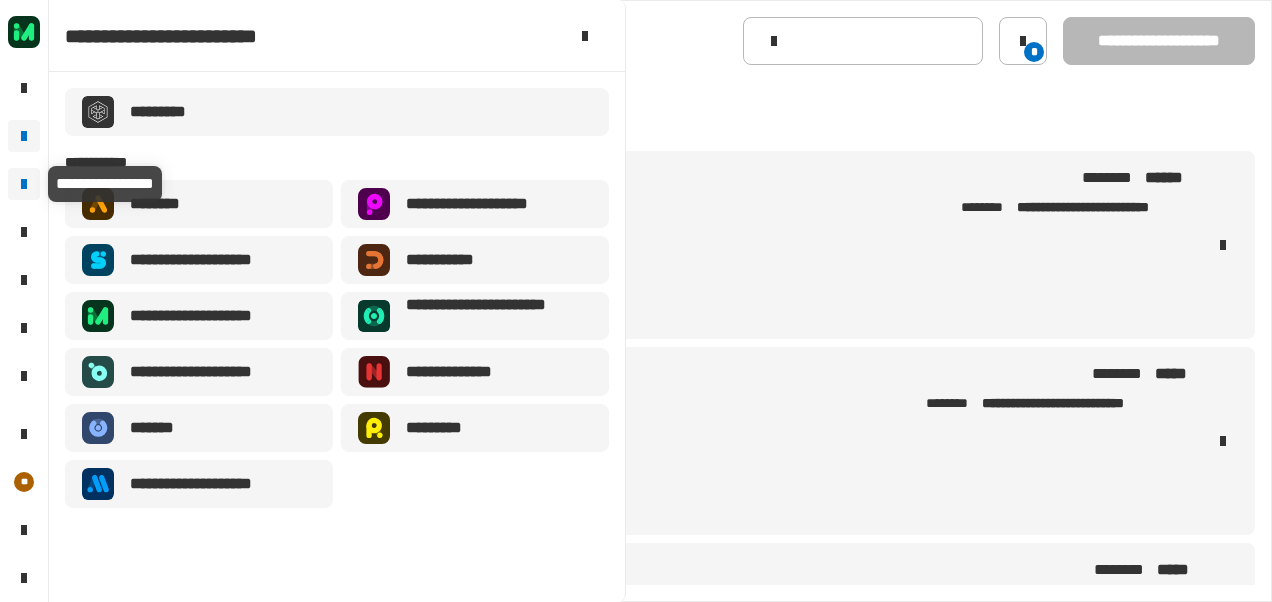 click 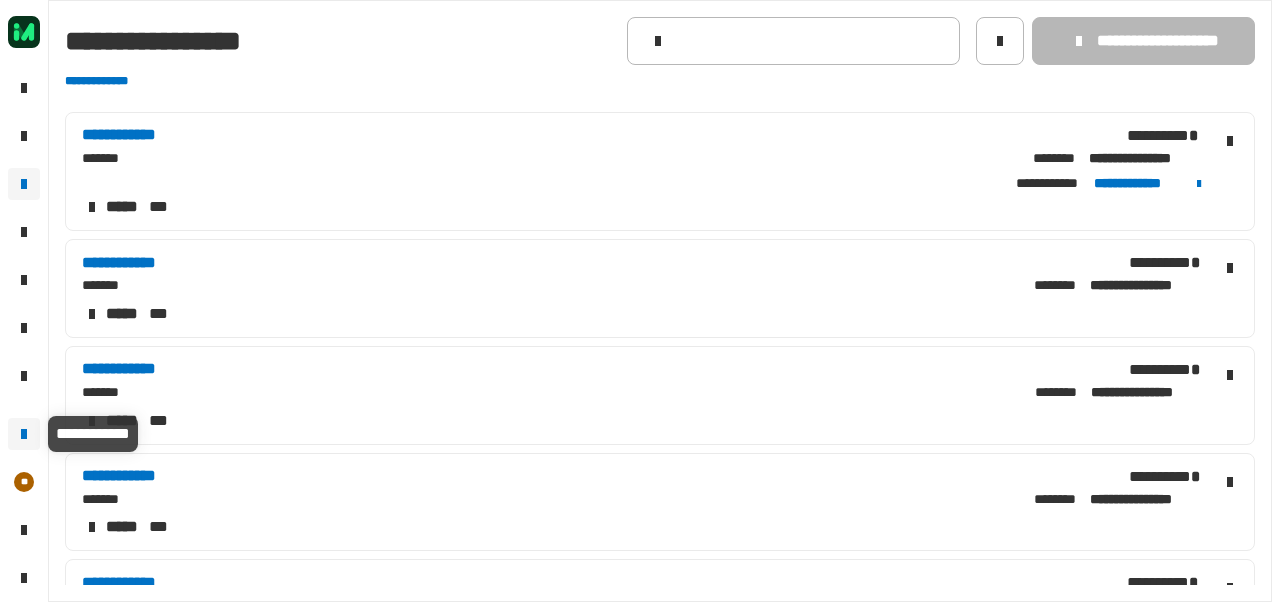 click 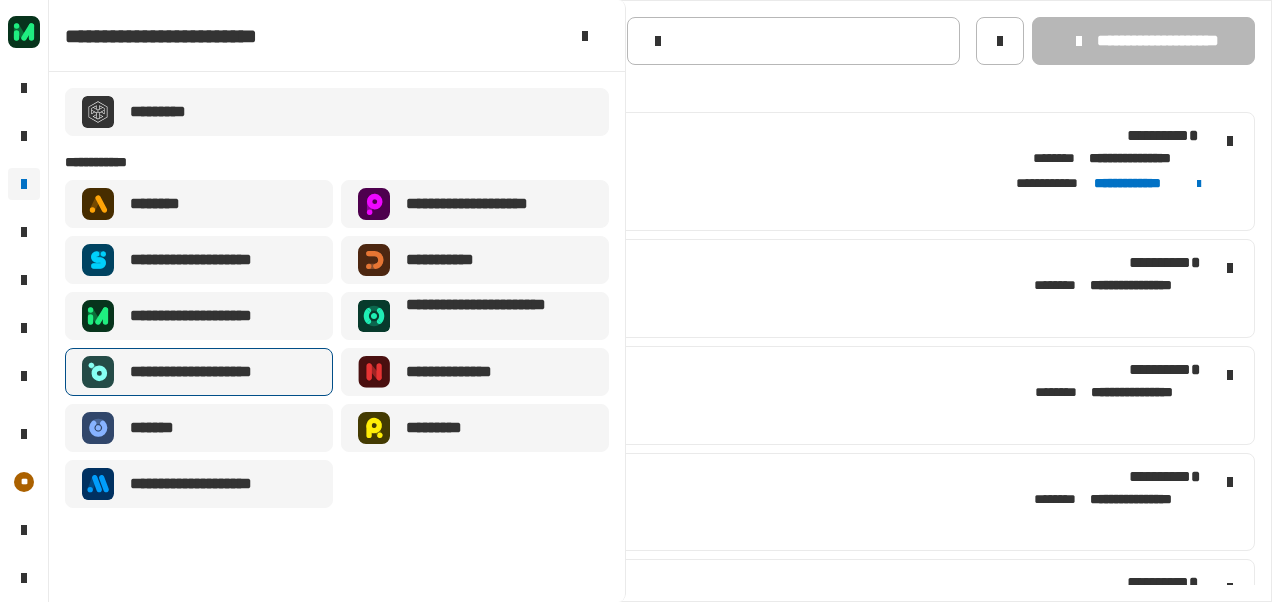 click on "**********" at bounding box center [199, 372] 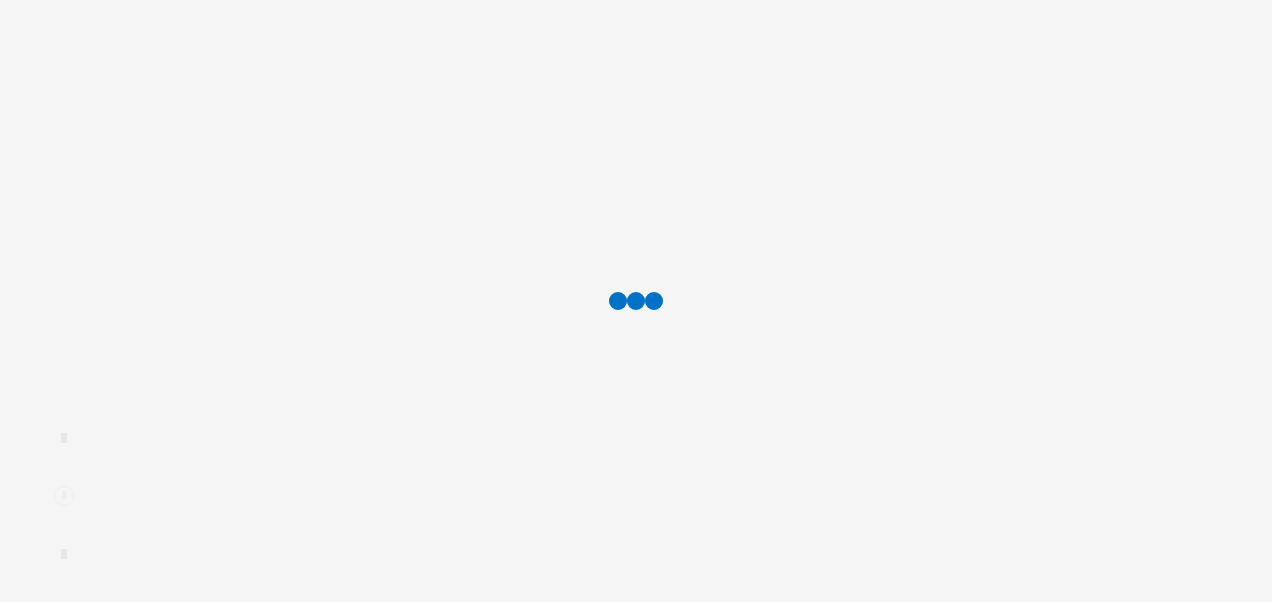 scroll, scrollTop: 0, scrollLeft: 0, axis: both 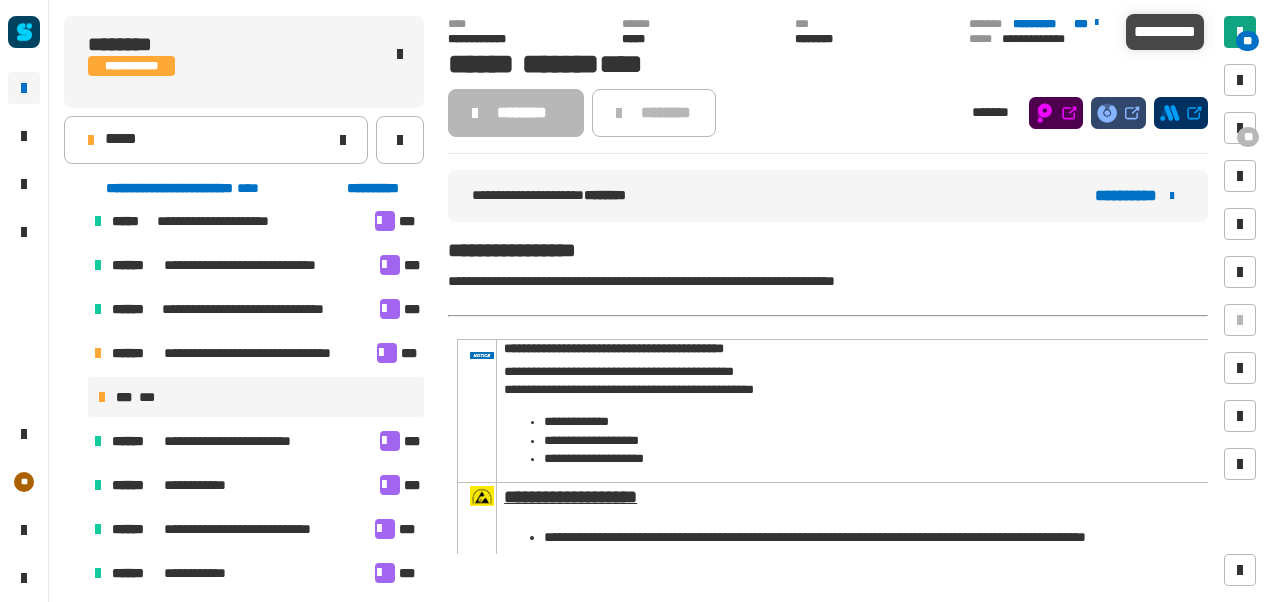 click at bounding box center [1240, 32] 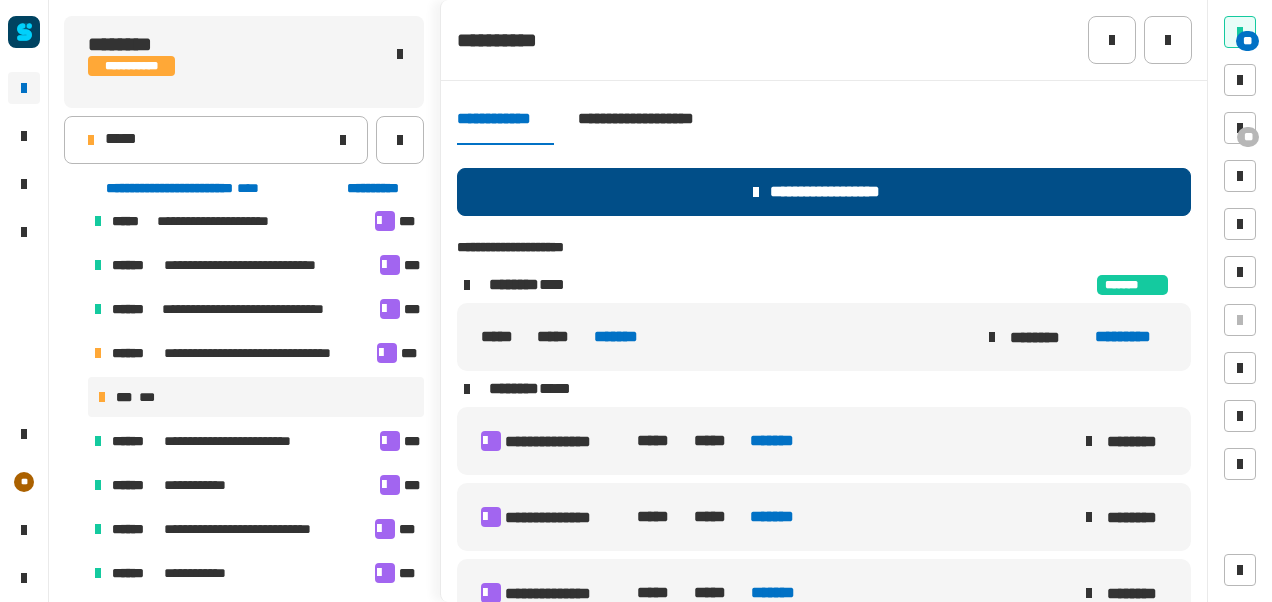 click on "**********" 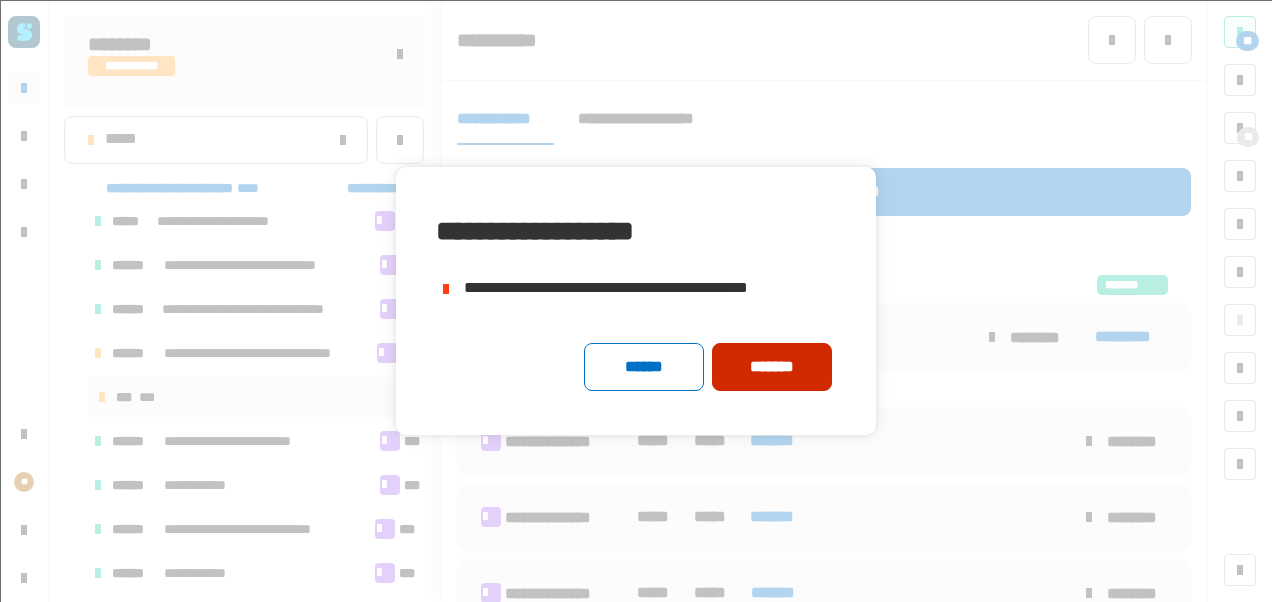click on "*******" 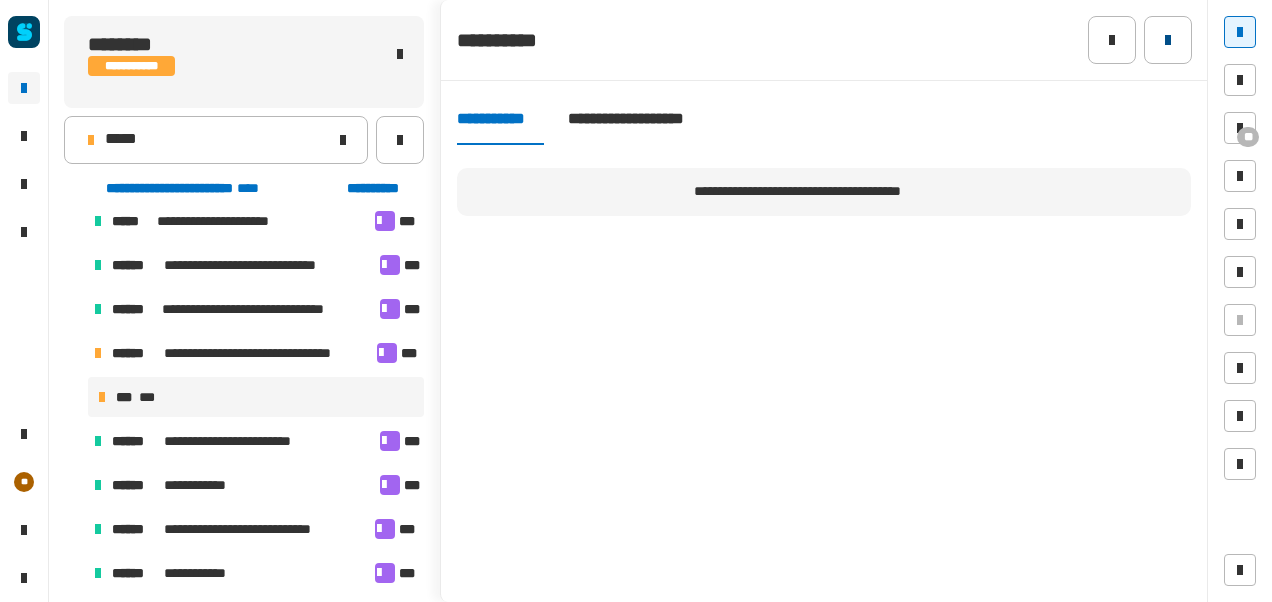 click 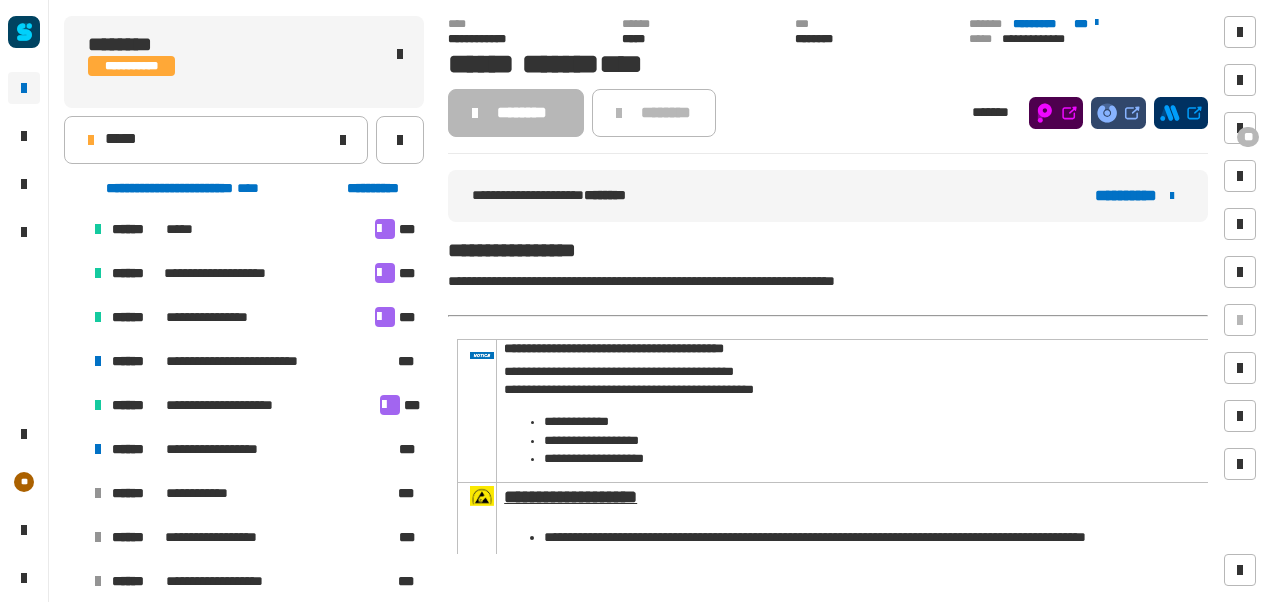 scroll, scrollTop: 840, scrollLeft: 0, axis: vertical 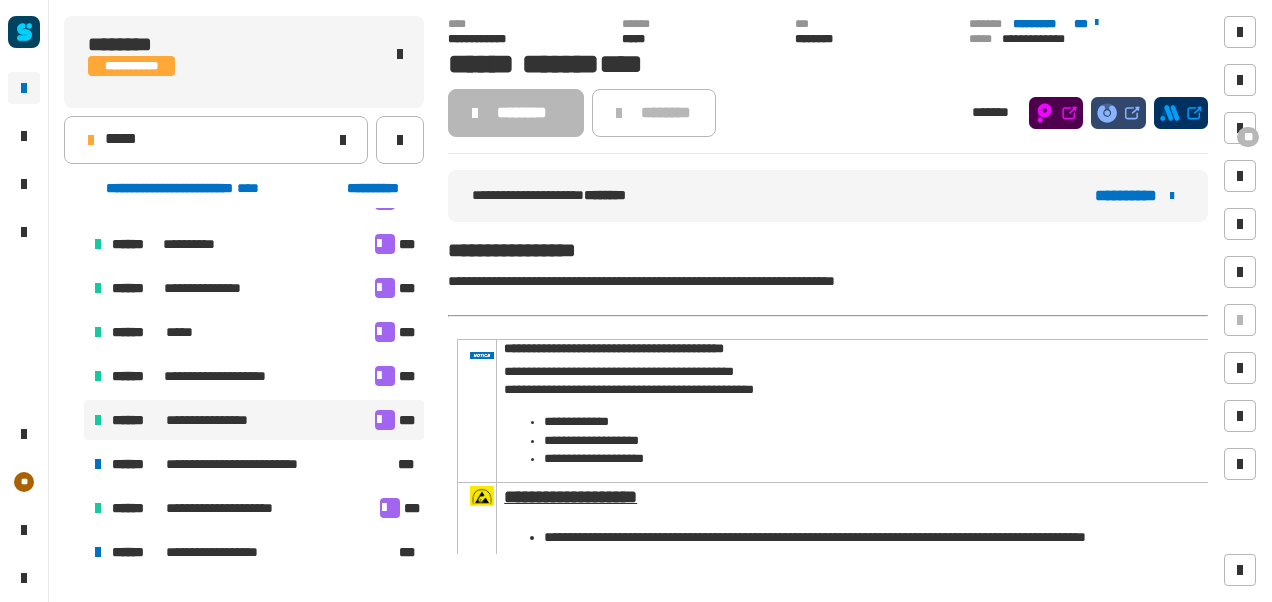click at bounding box center [385, 420] 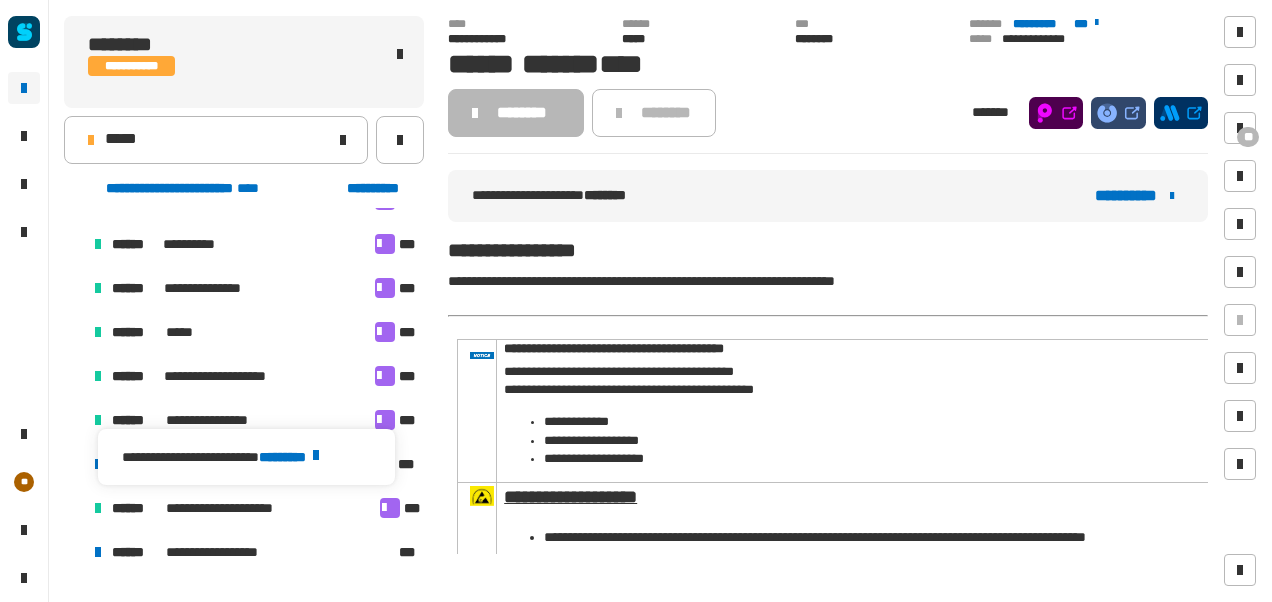 click on "********" at bounding box center [292, 457] 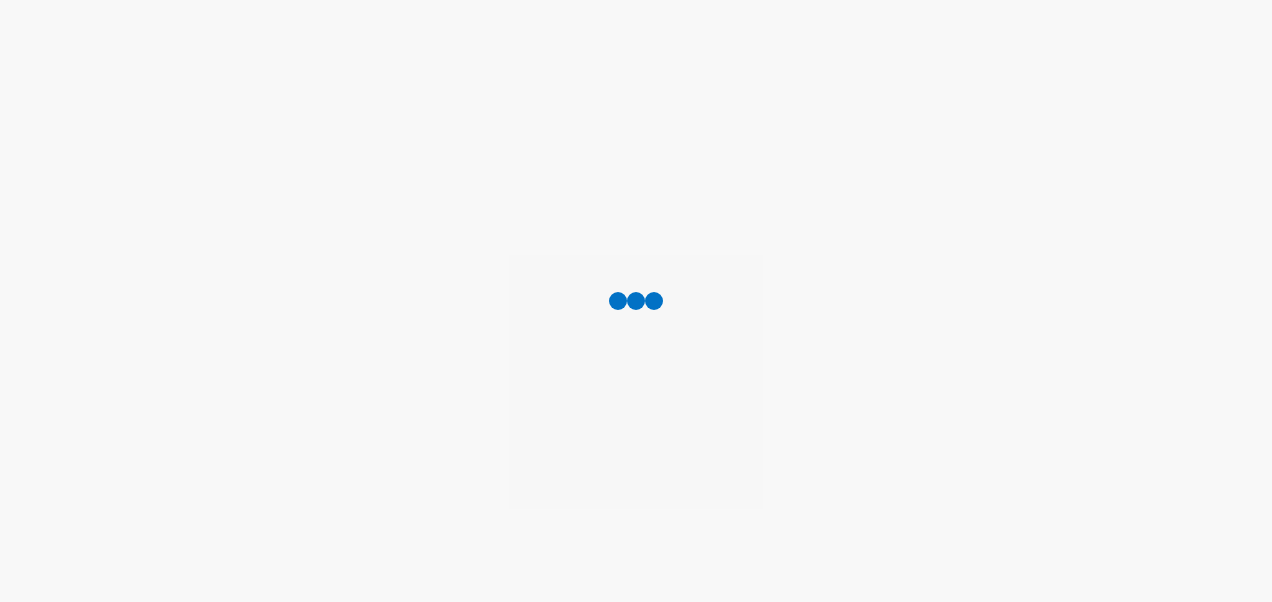 scroll, scrollTop: 0, scrollLeft: 0, axis: both 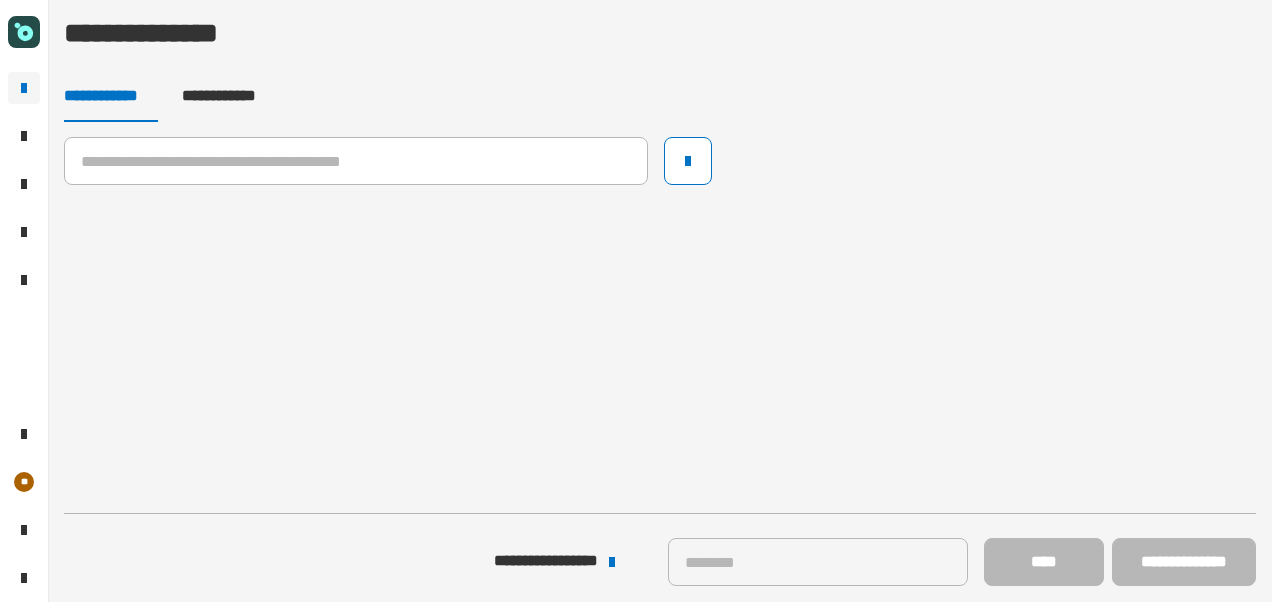 click 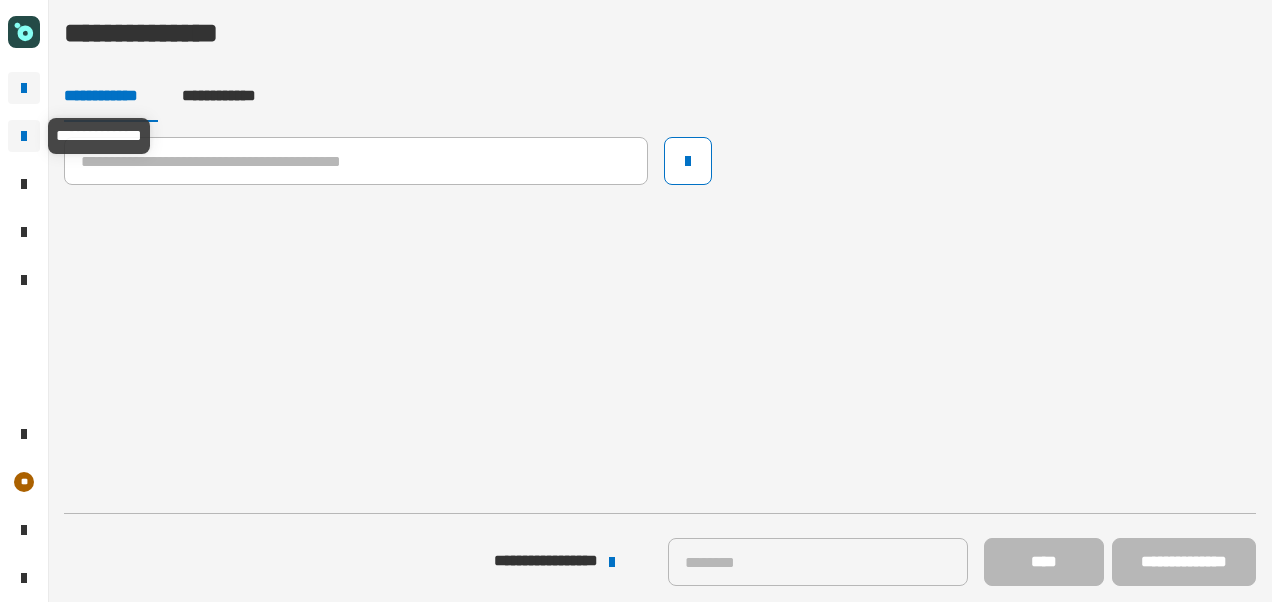 click 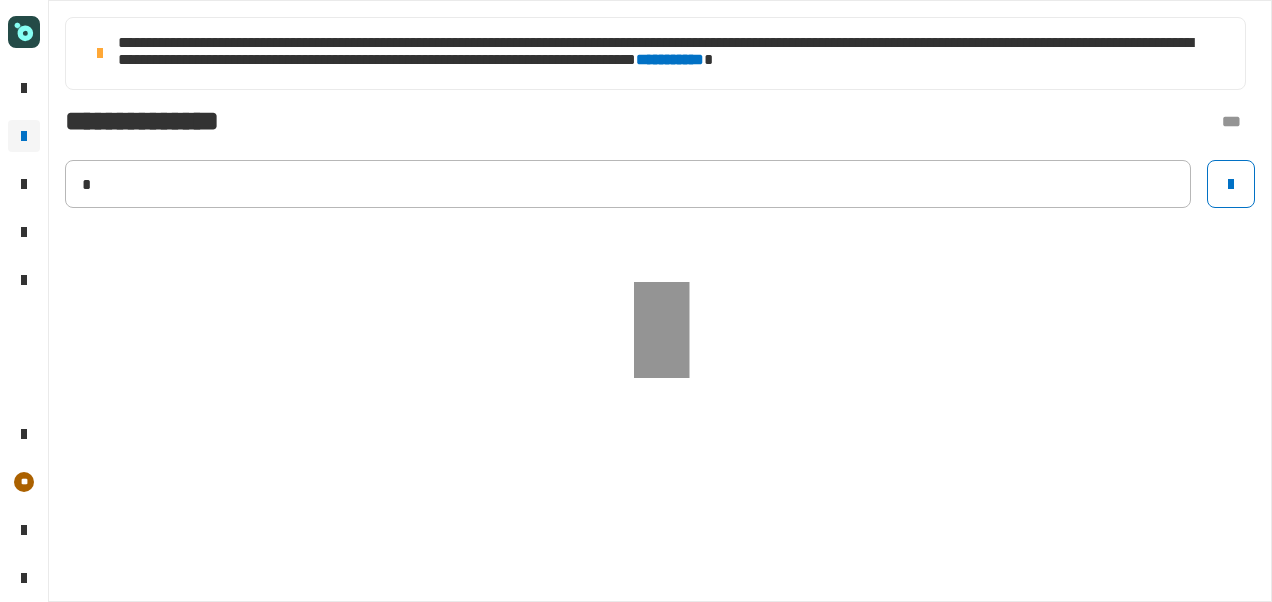 type on "*******" 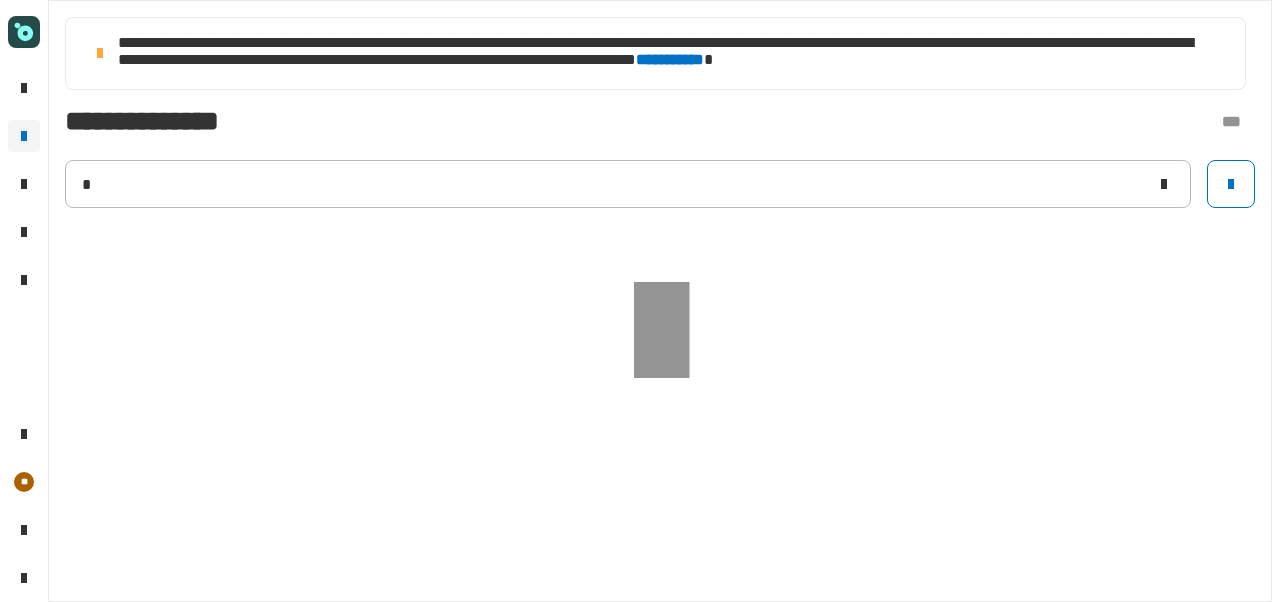 type 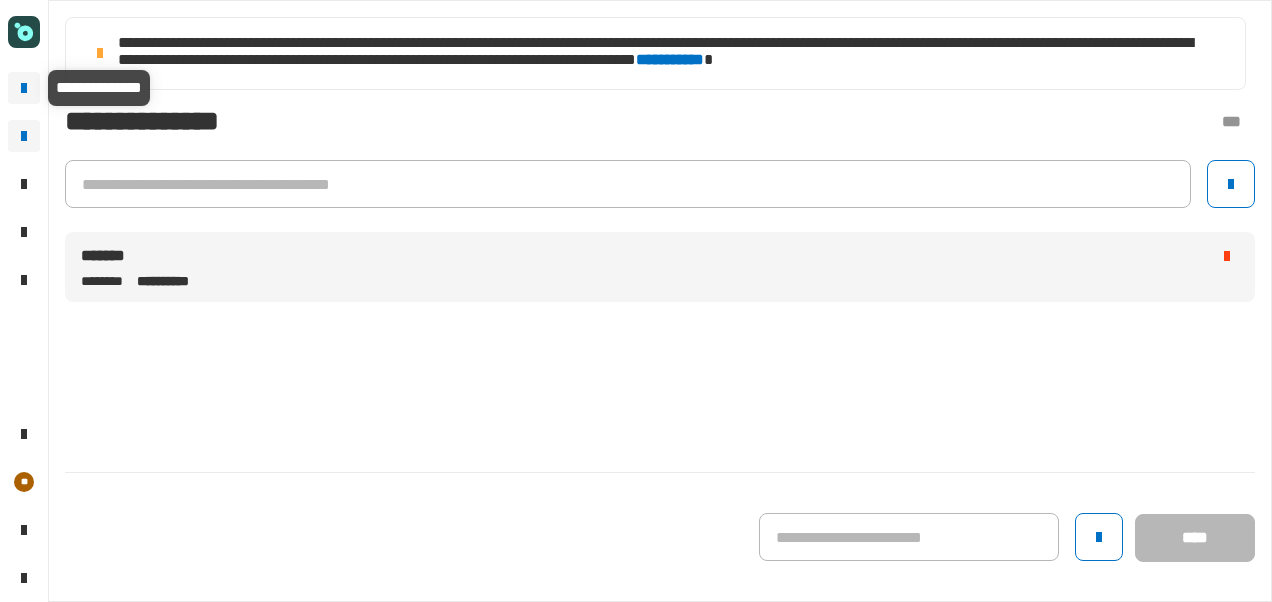 click 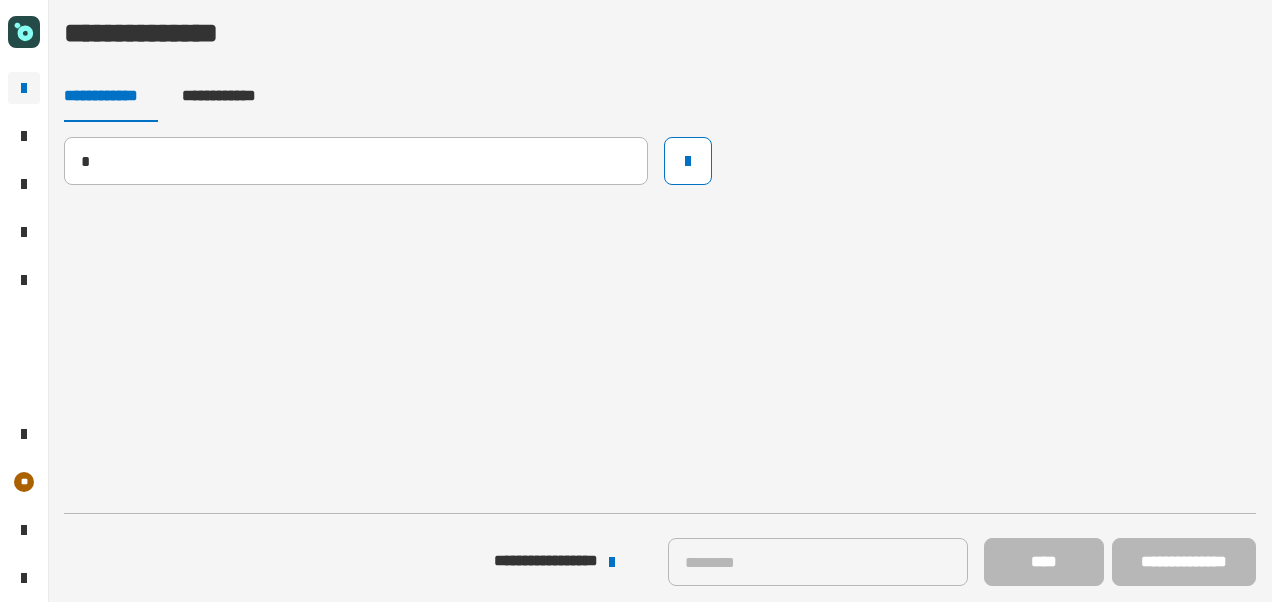 type on "*******" 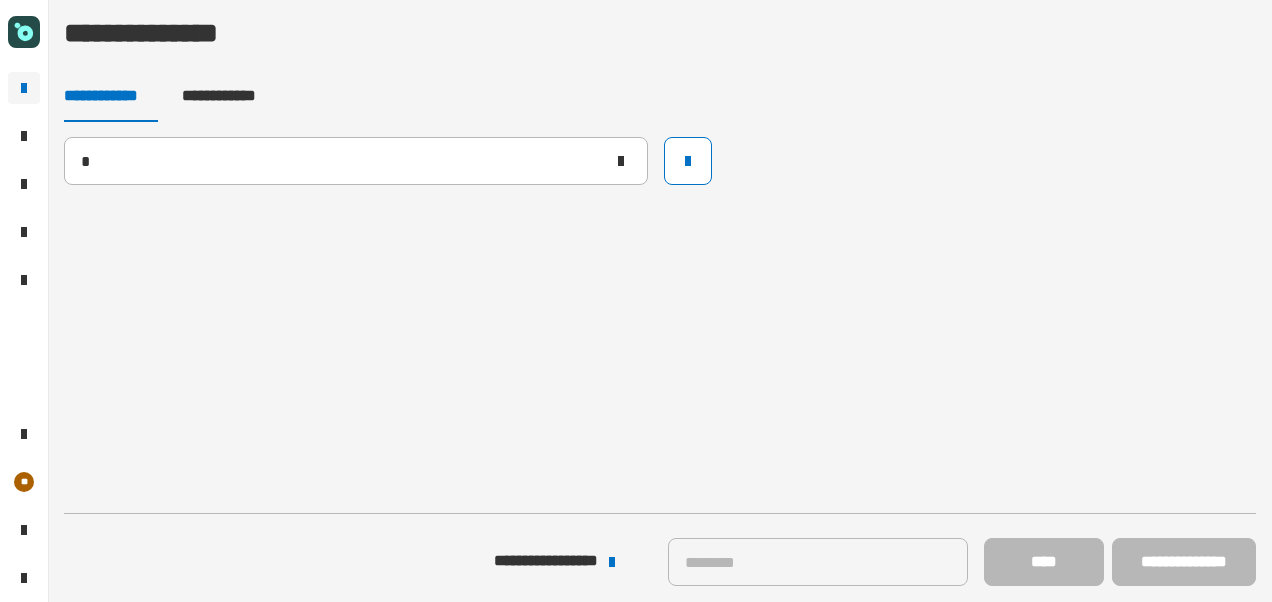 type 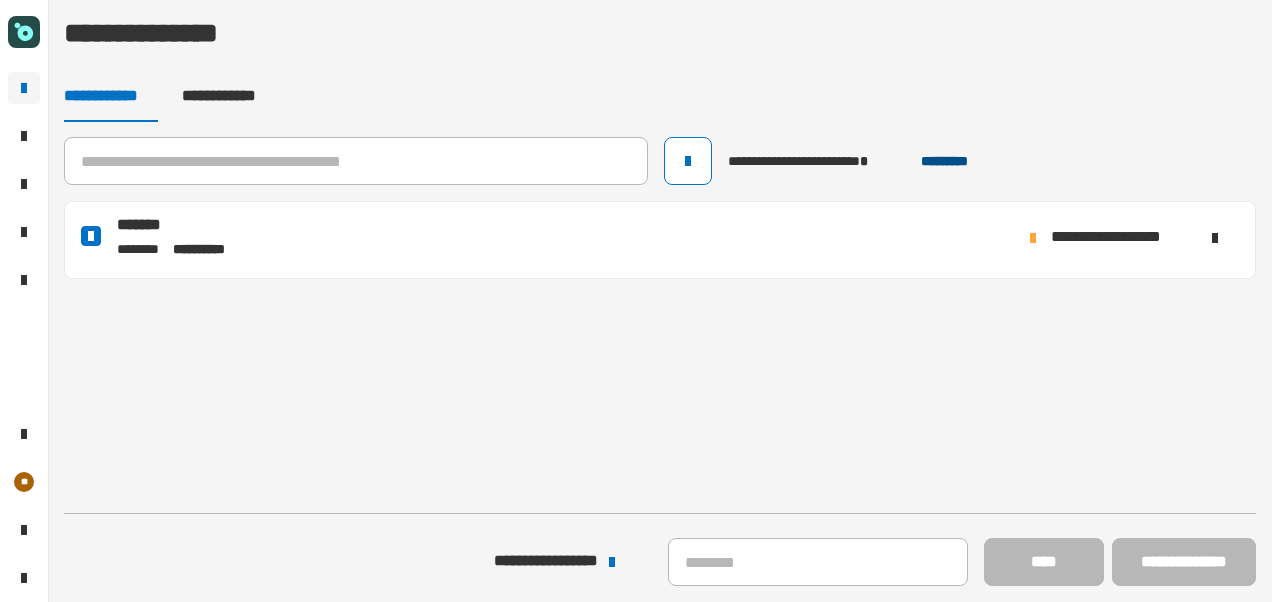 click on "*********" 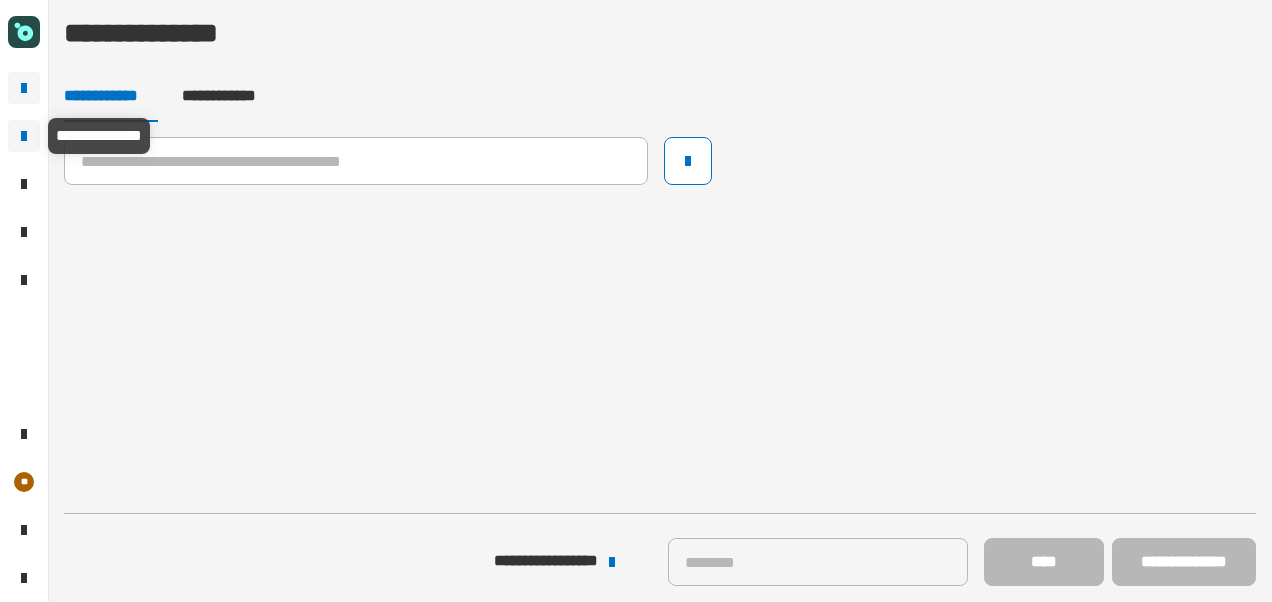 click 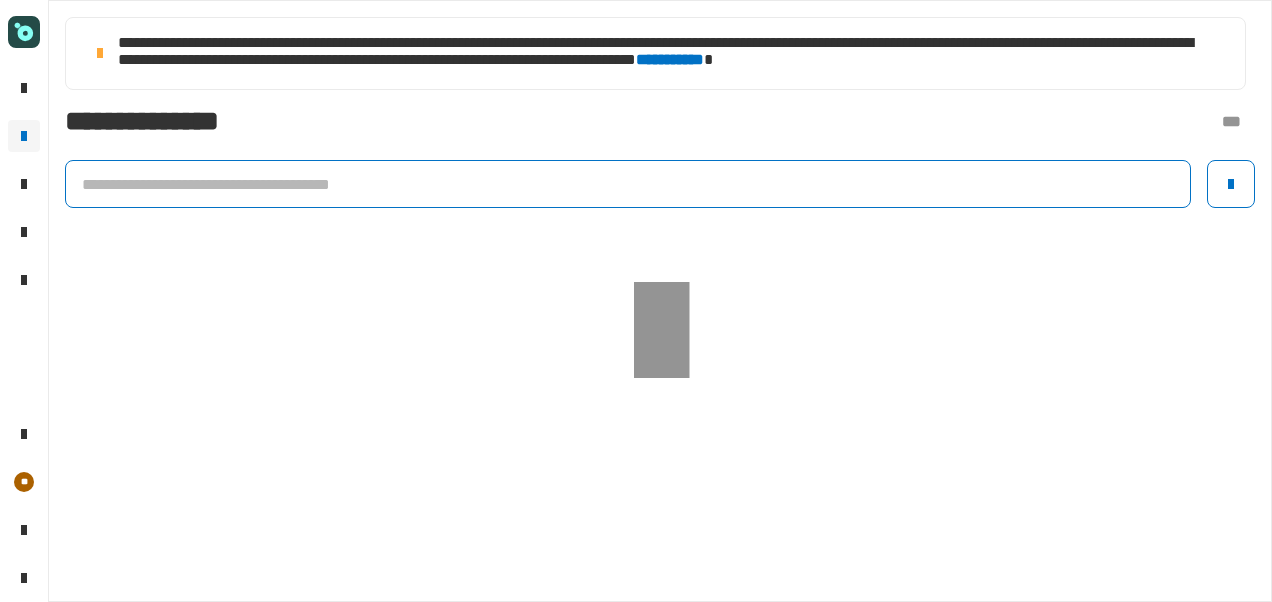 click 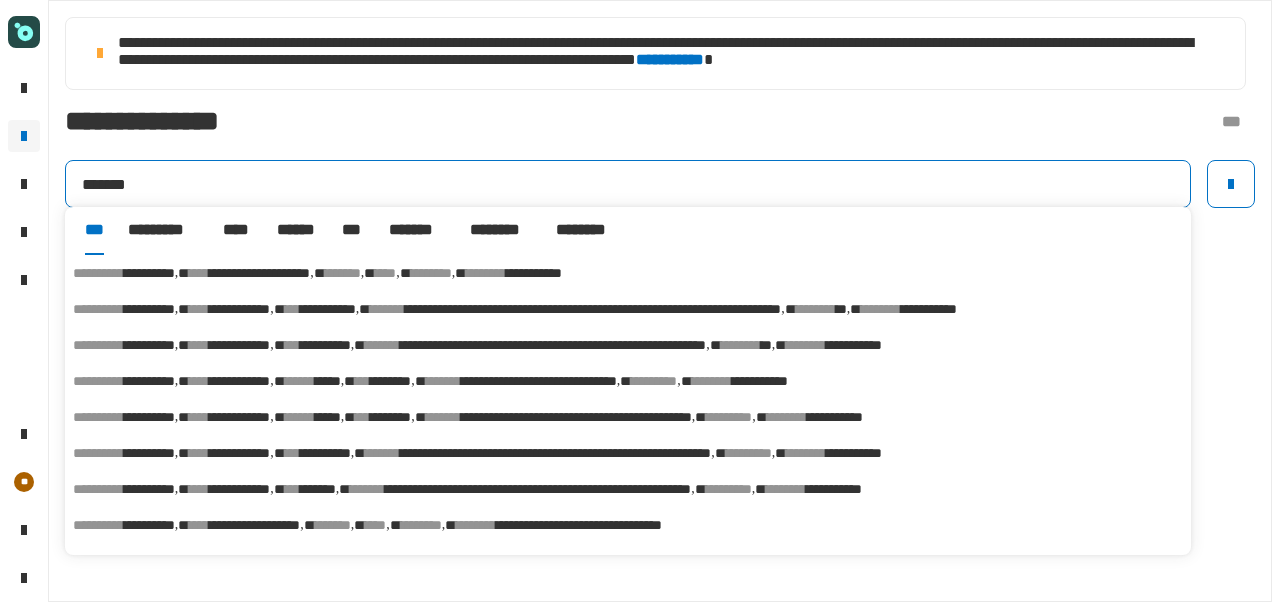 type on "*******" 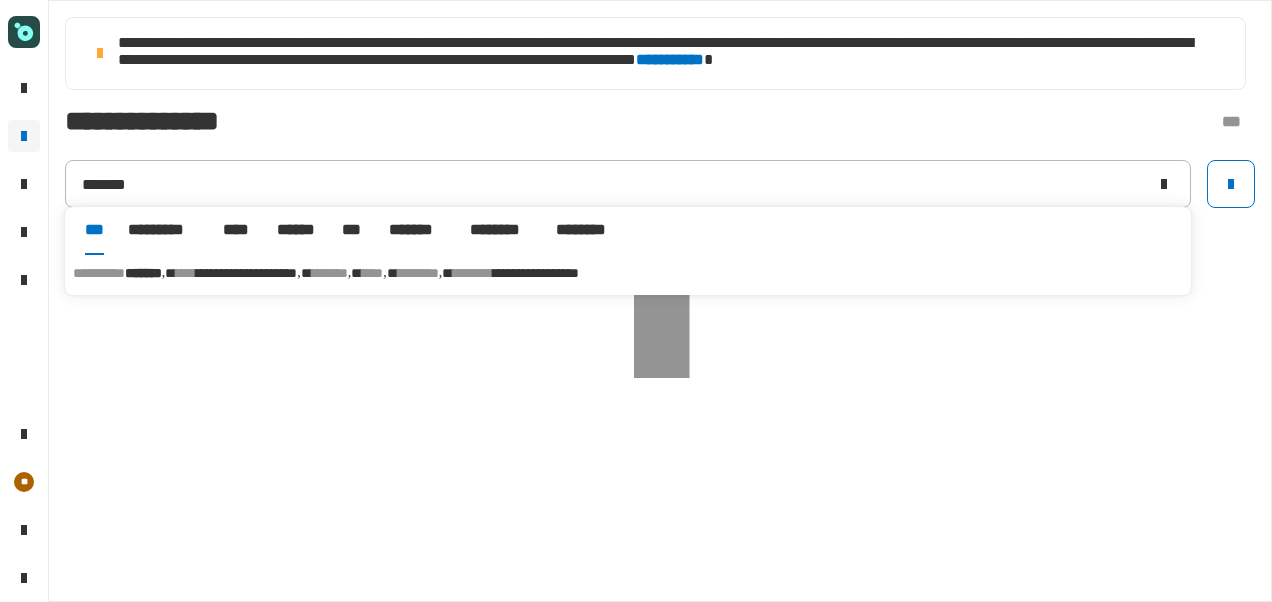click on "**********" at bounding box center (246, 273) 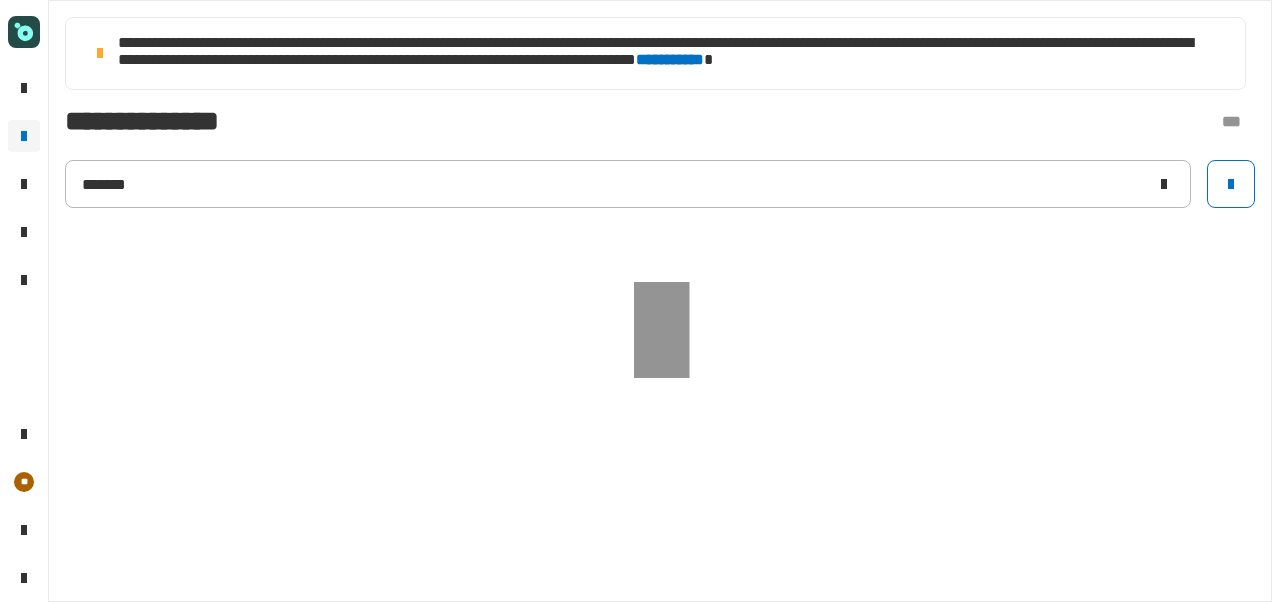 type 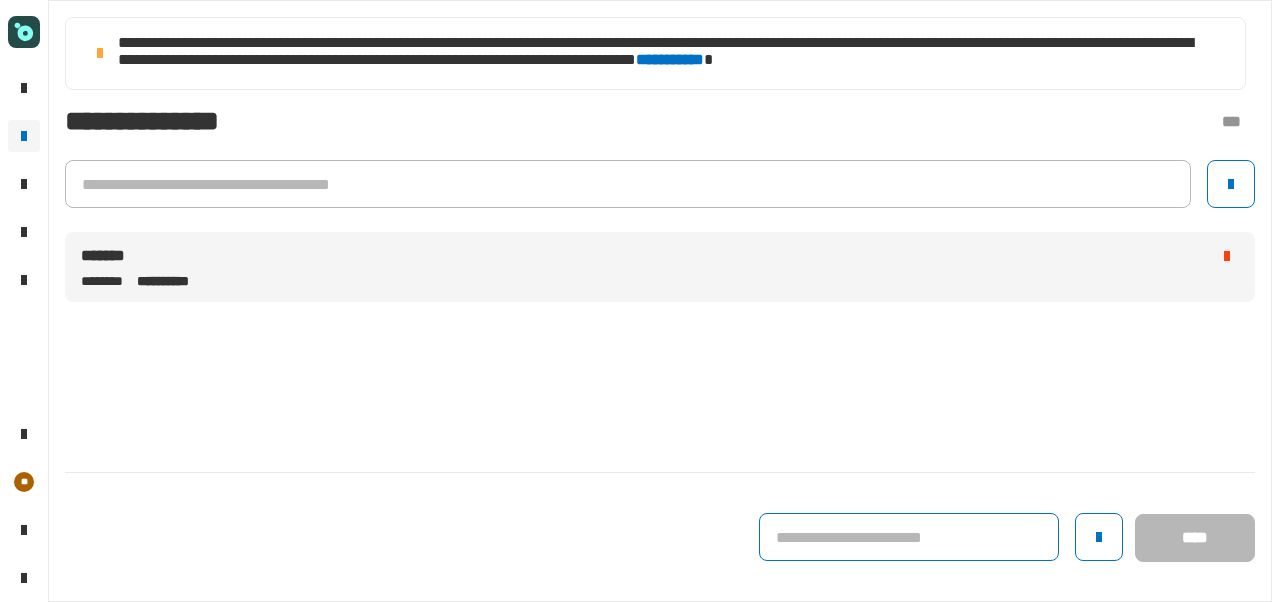 click 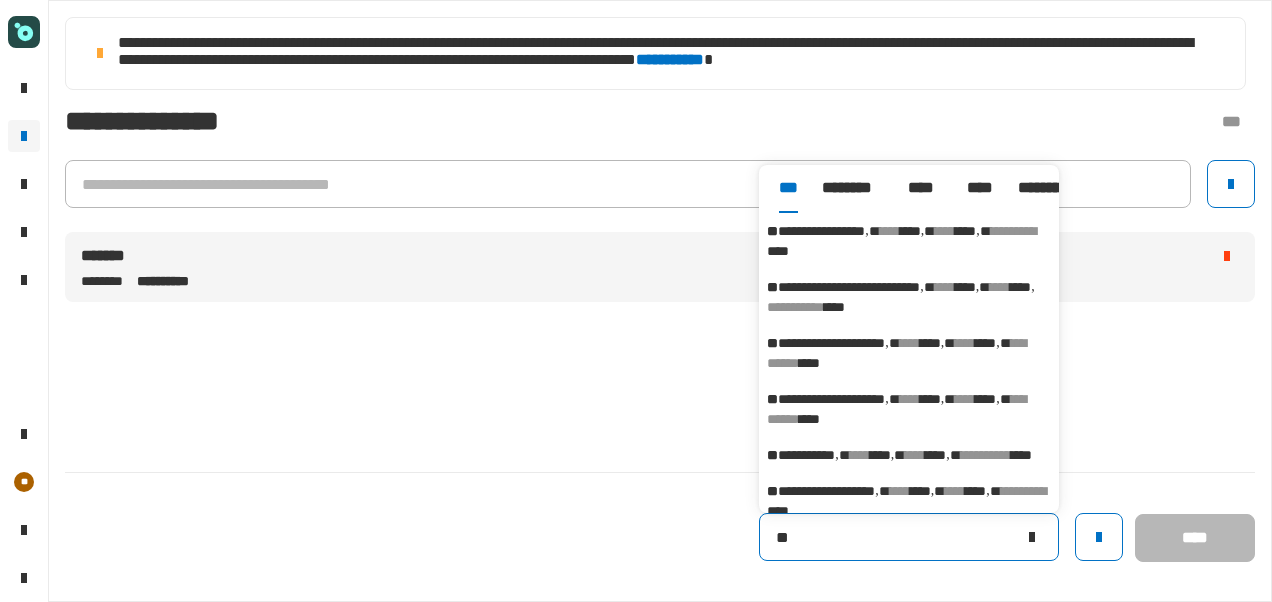 type on "*" 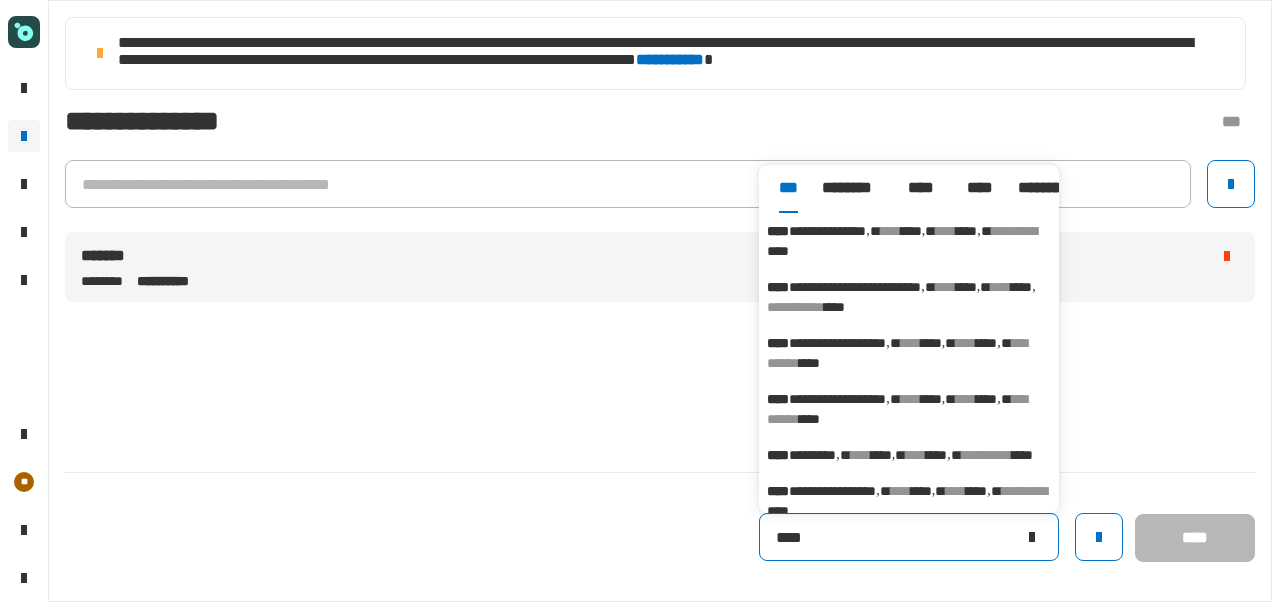 type on "***" 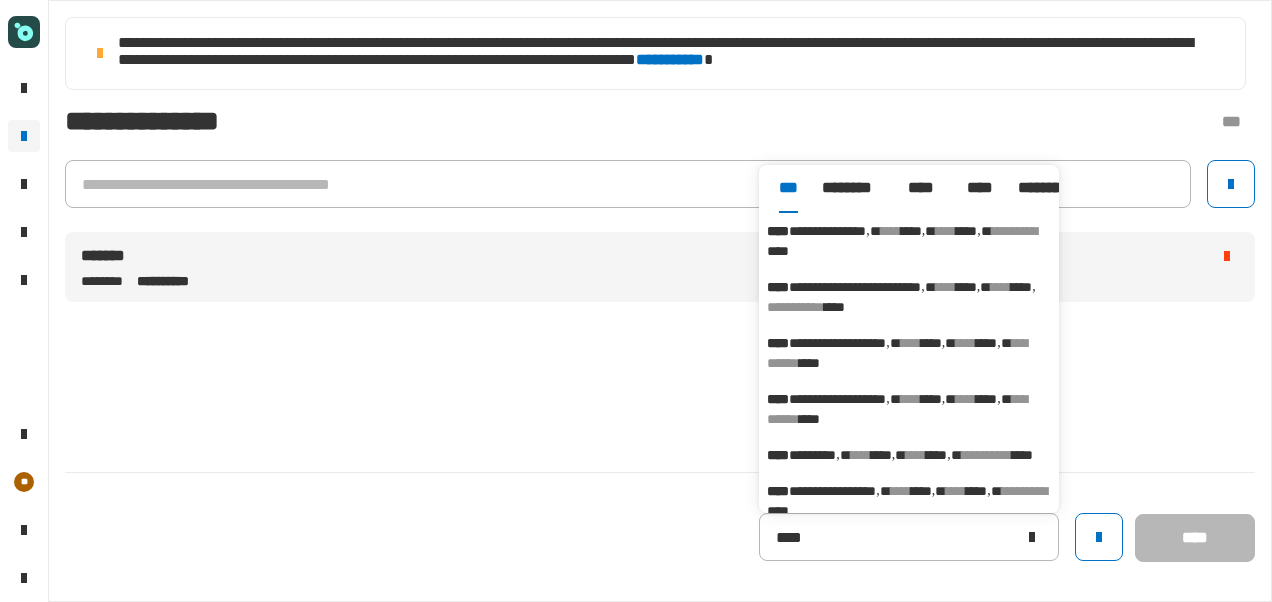 click on "**********" 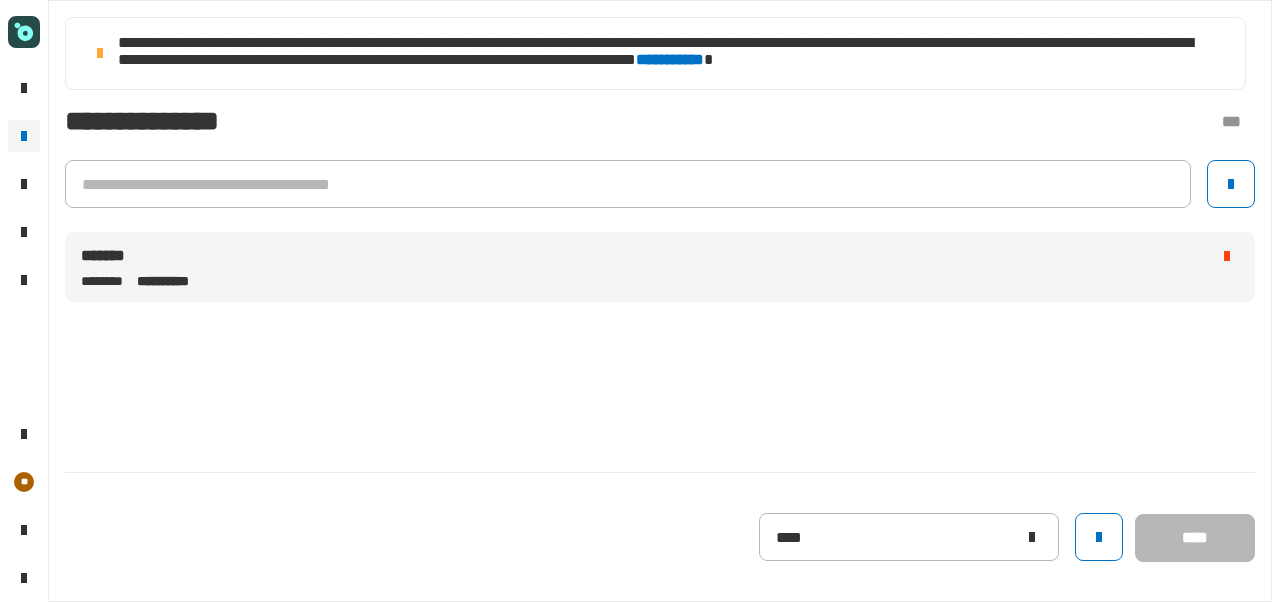 click 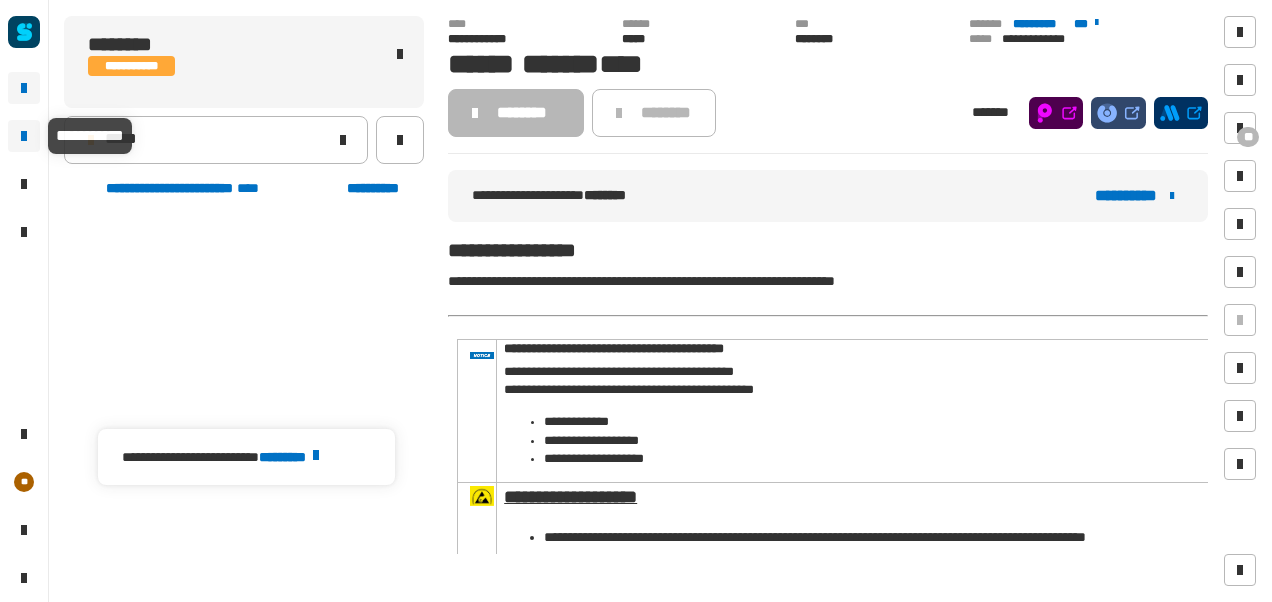 scroll, scrollTop: 0, scrollLeft: 0, axis: both 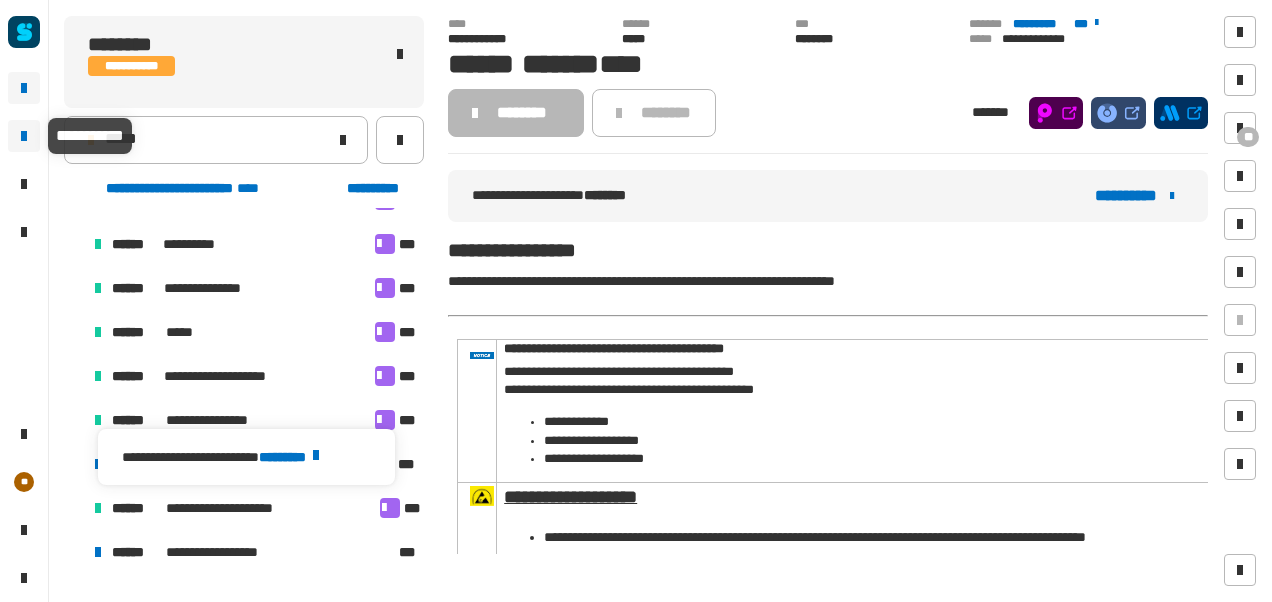 click 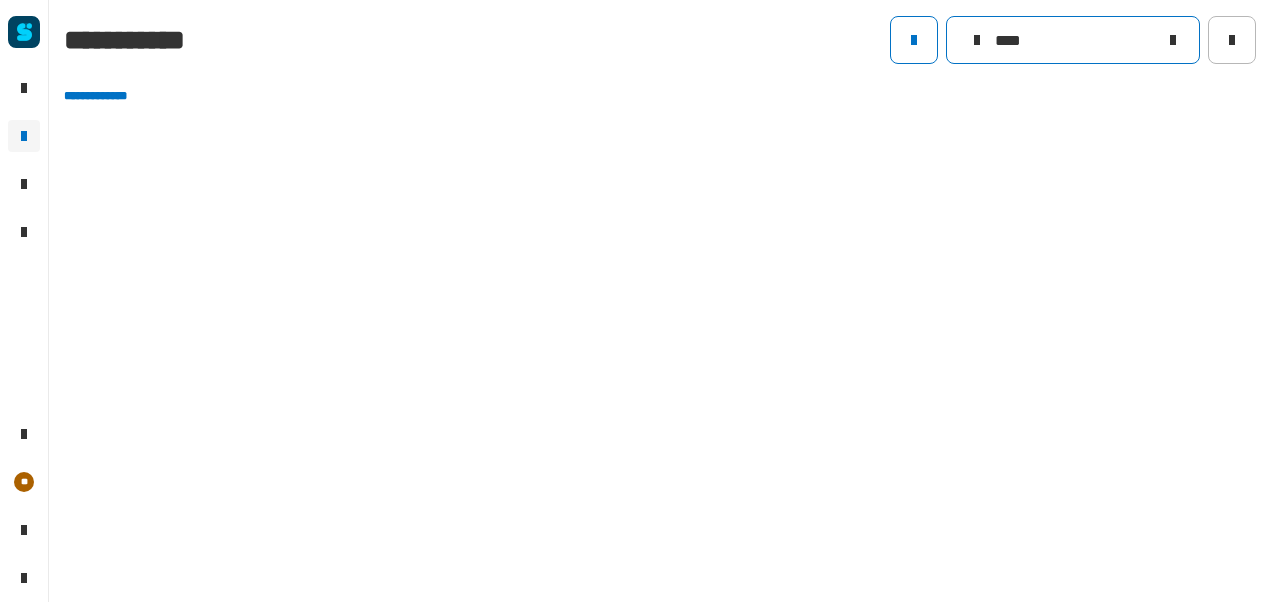 click on "****" 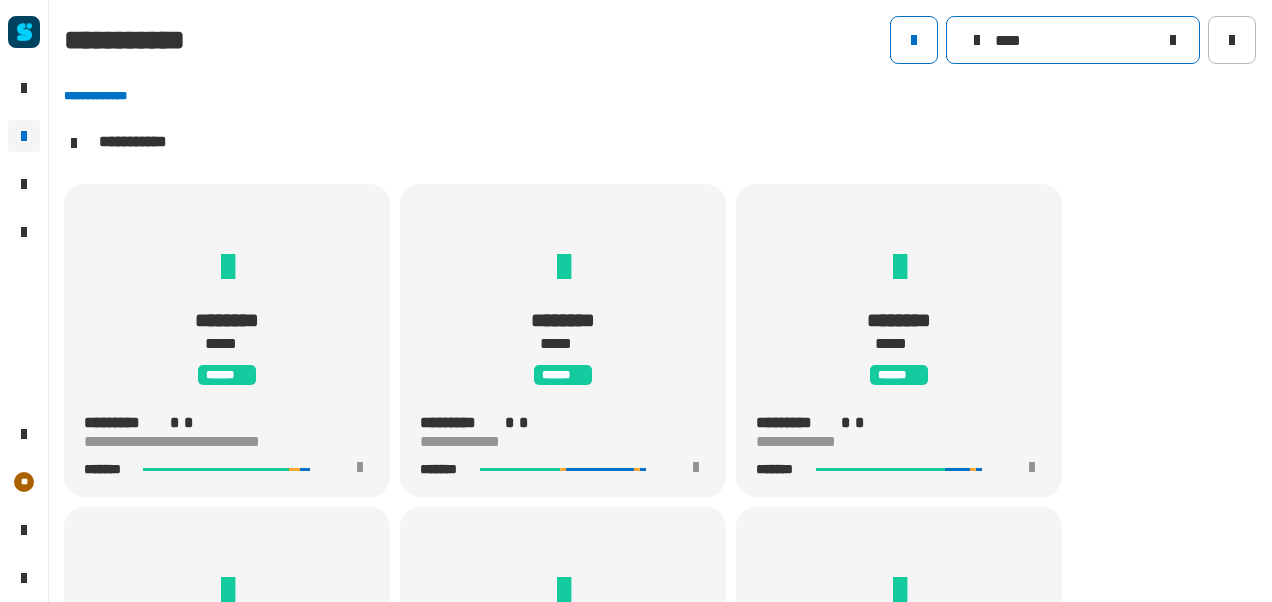 scroll, scrollTop: 1, scrollLeft: 0, axis: vertical 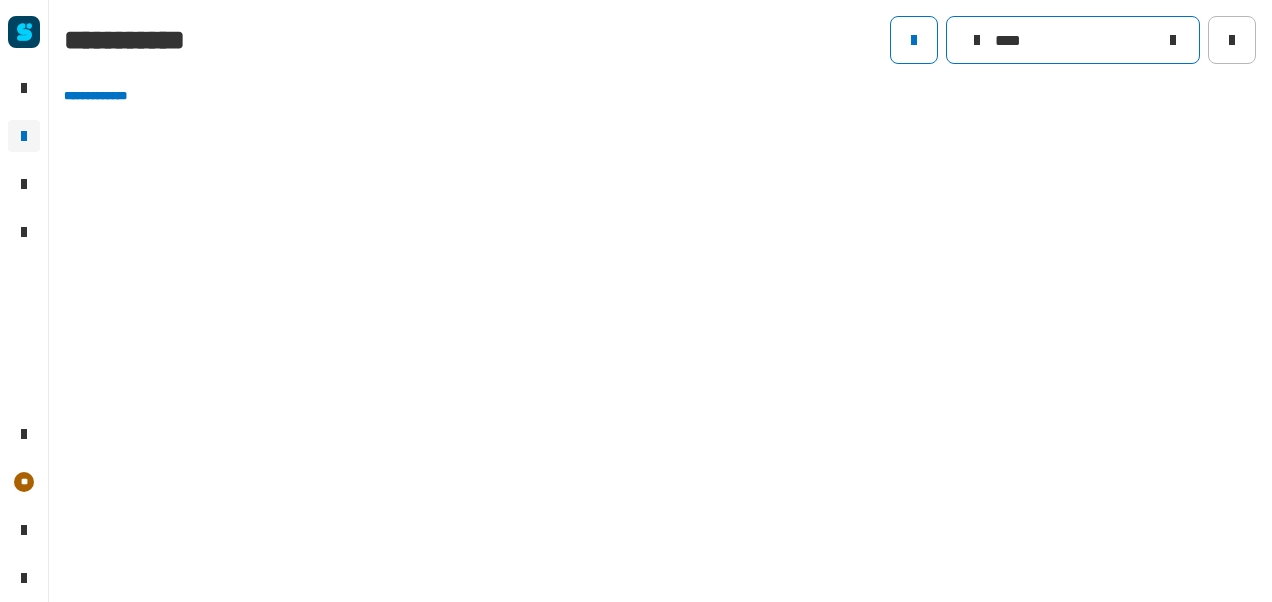 type on "****" 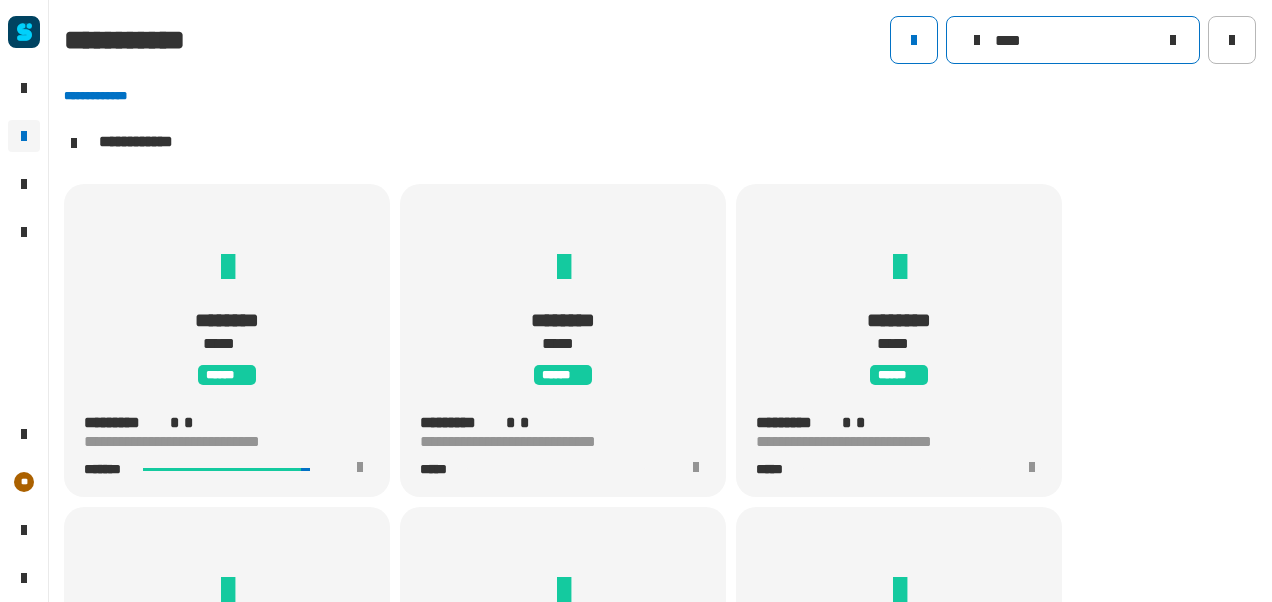 scroll, scrollTop: 678, scrollLeft: 0, axis: vertical 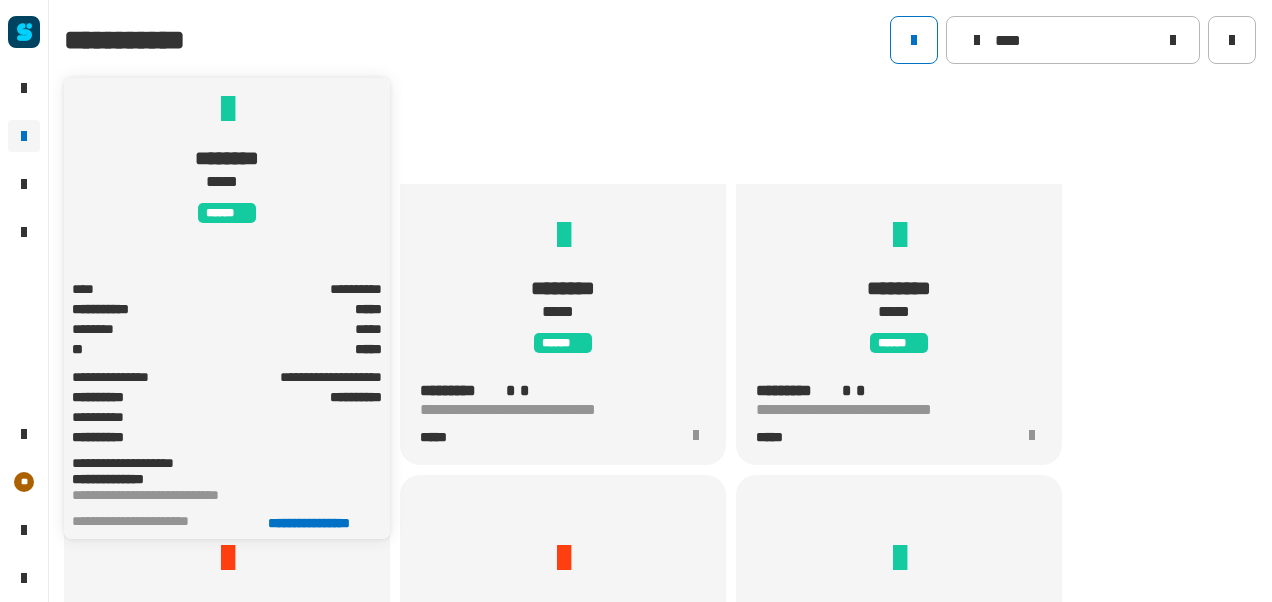 click 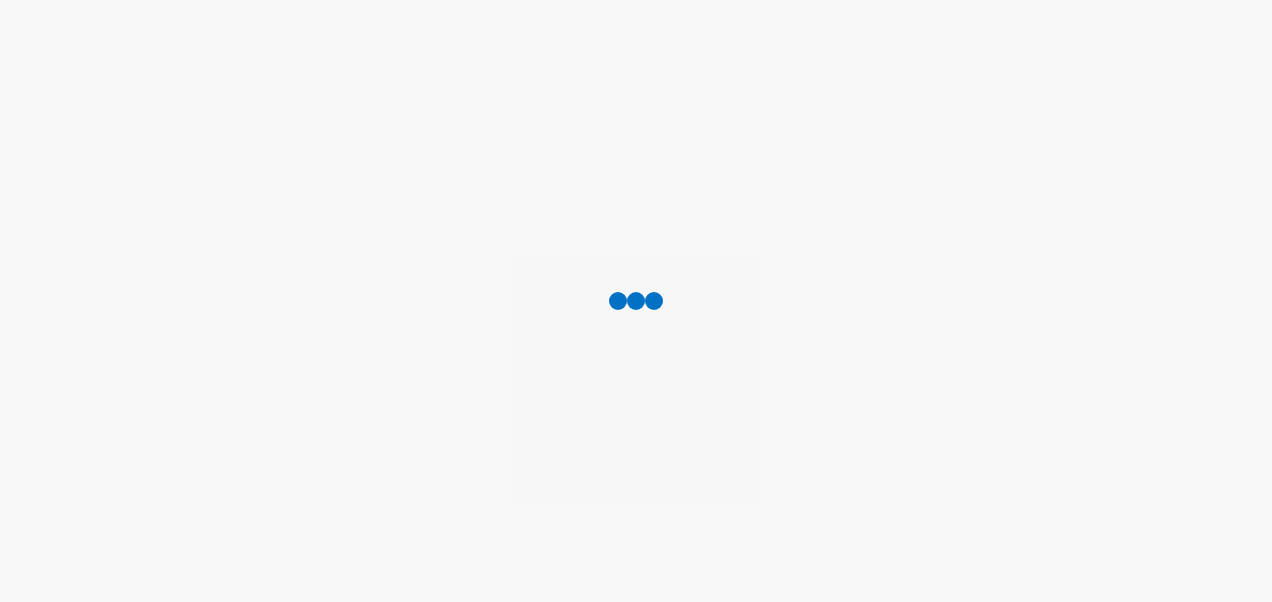 scroll, scrollTop: 0, scrollLeft: 0, axis: both 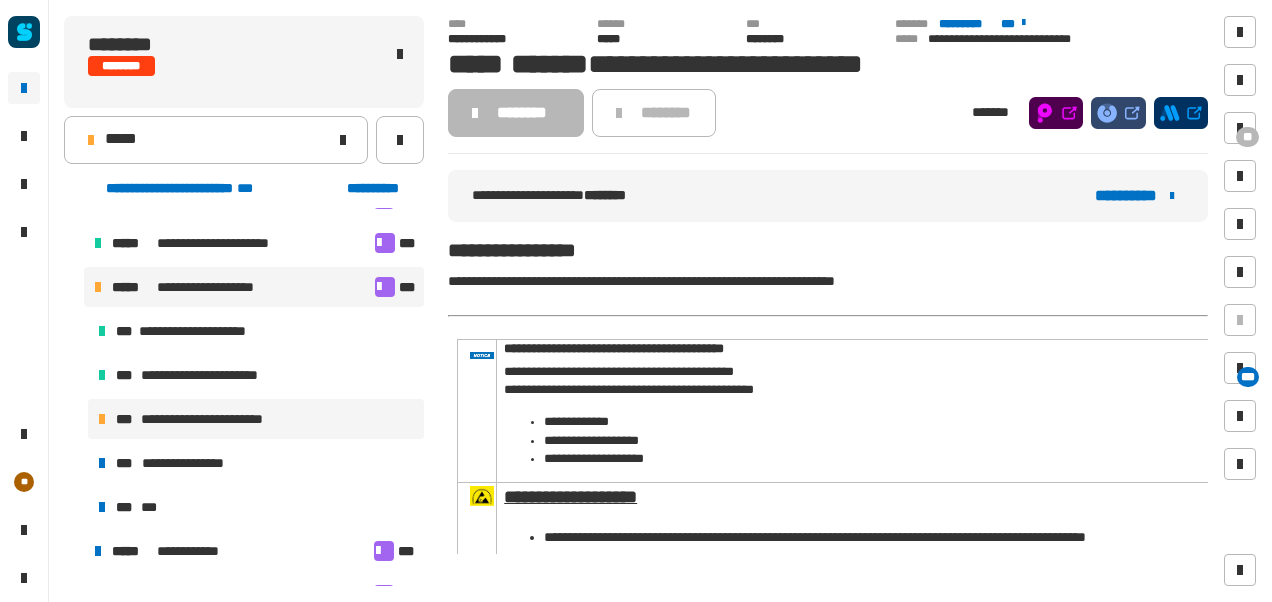 click at bounding box center (385, 287) 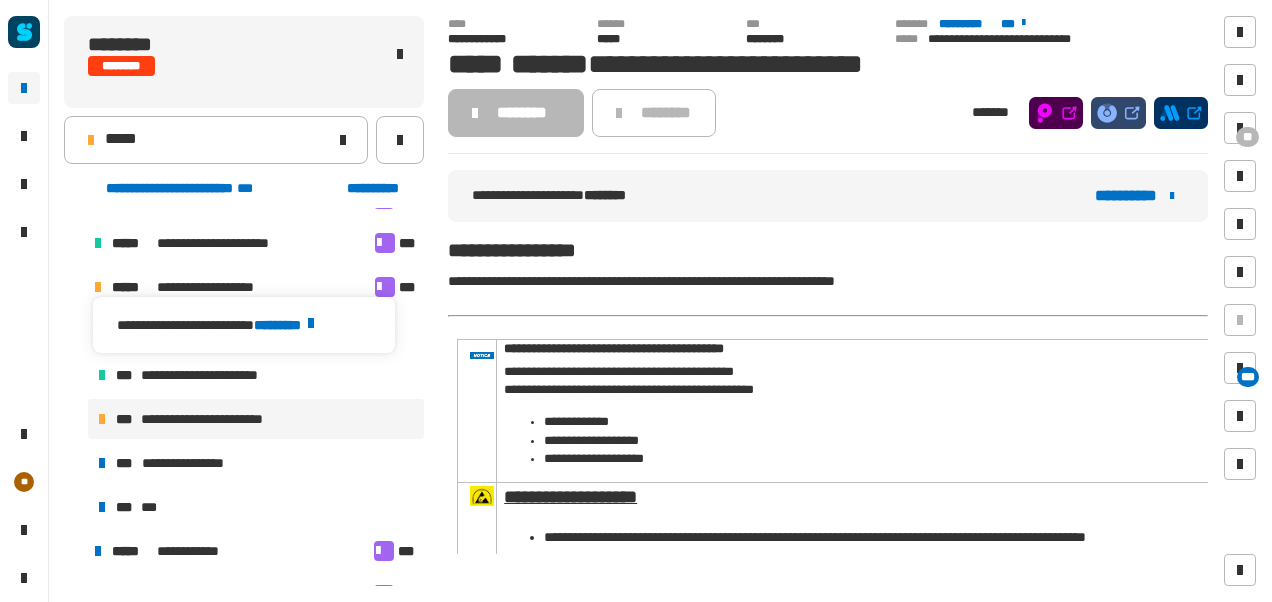 click on "********" at bounding box center (287, 325) 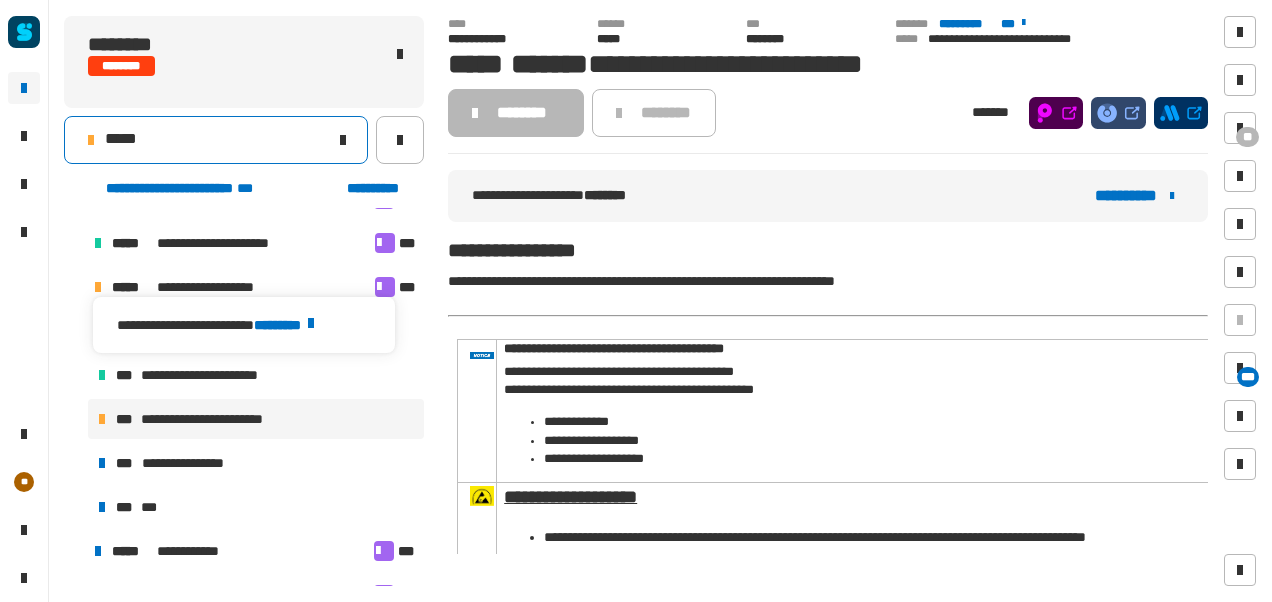 click on "*****" 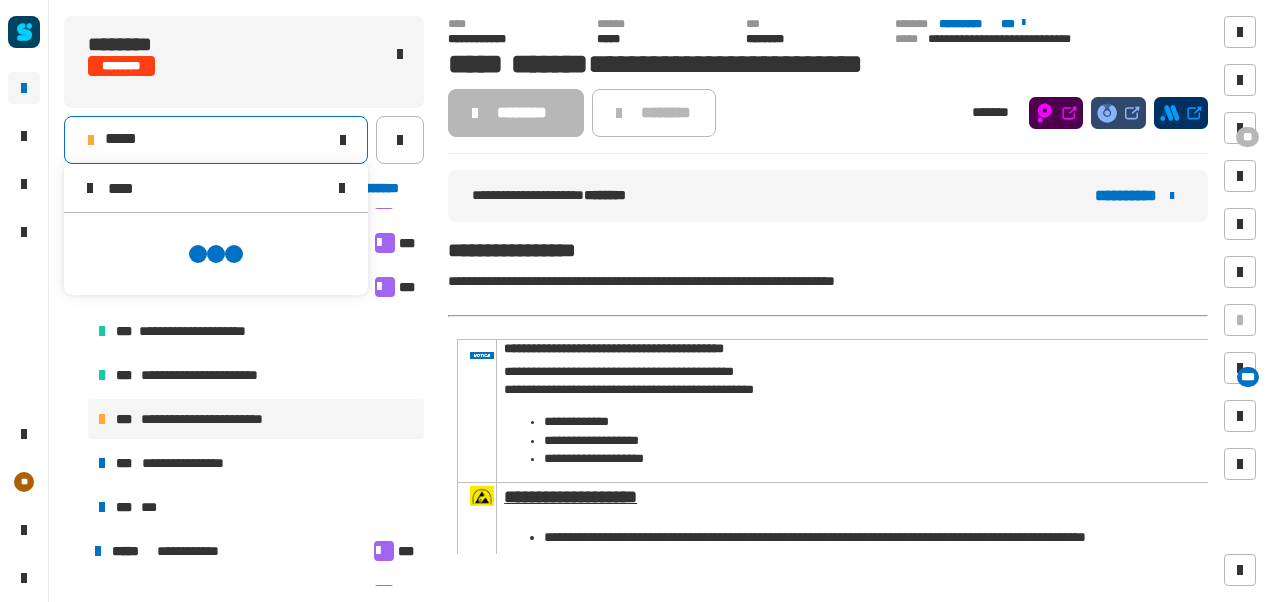 scroll, scrollTop: 0, scrollLeft: 0, axis: both 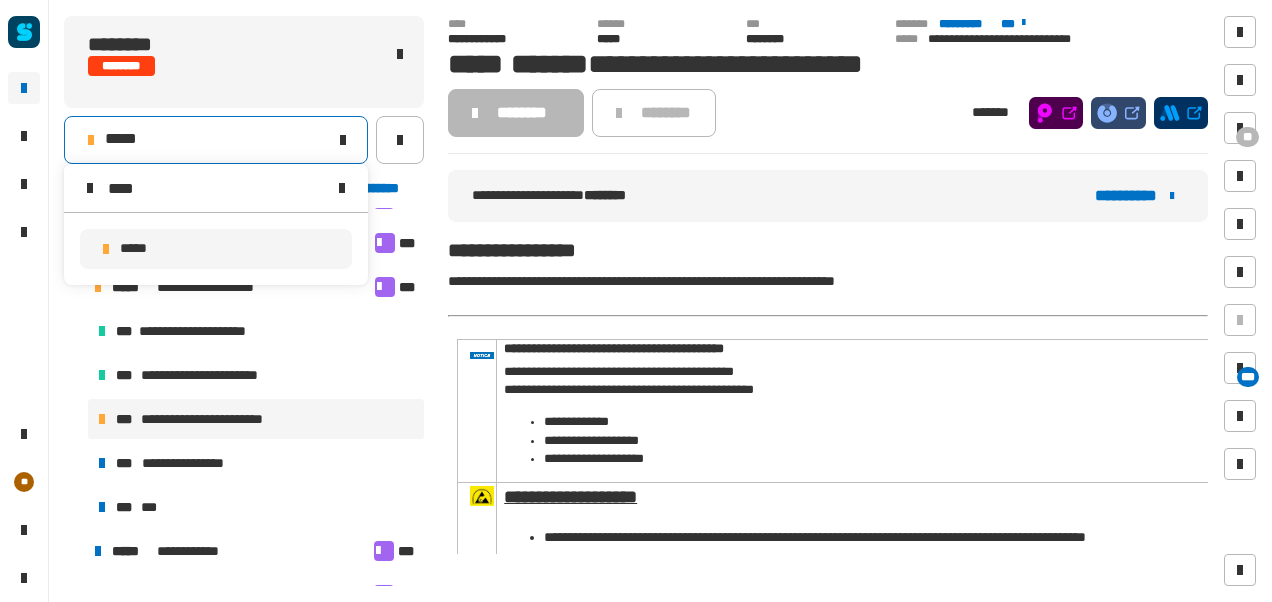 type on "****" 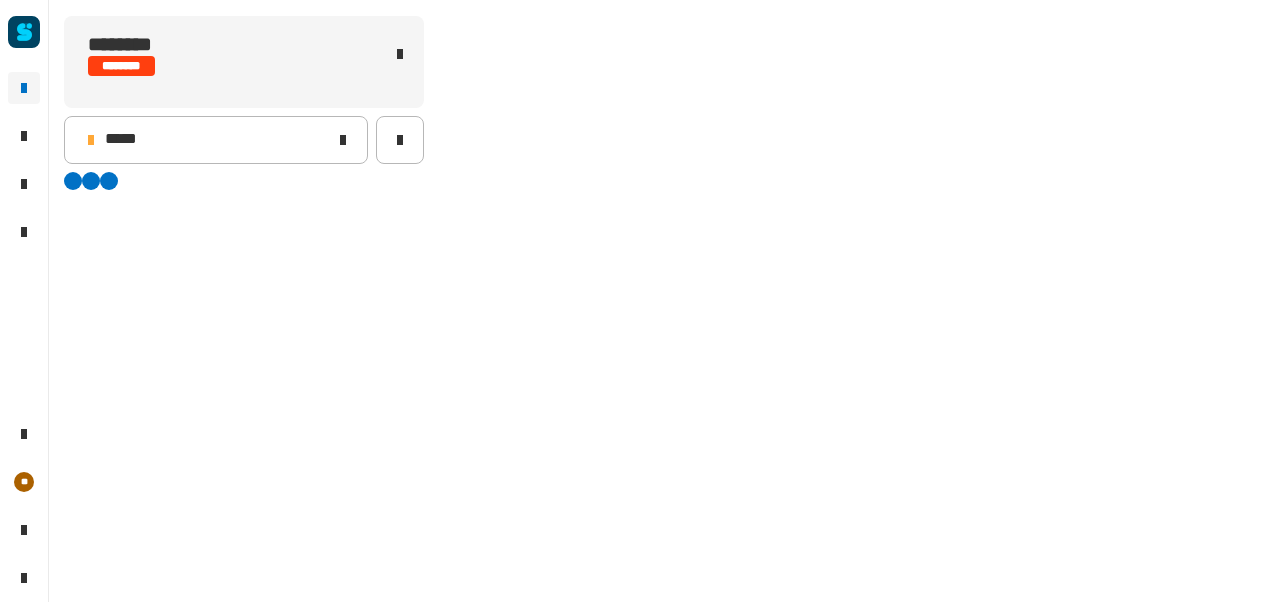 scroll, scrollTop: 0, scrollLeft: 0, axis: both 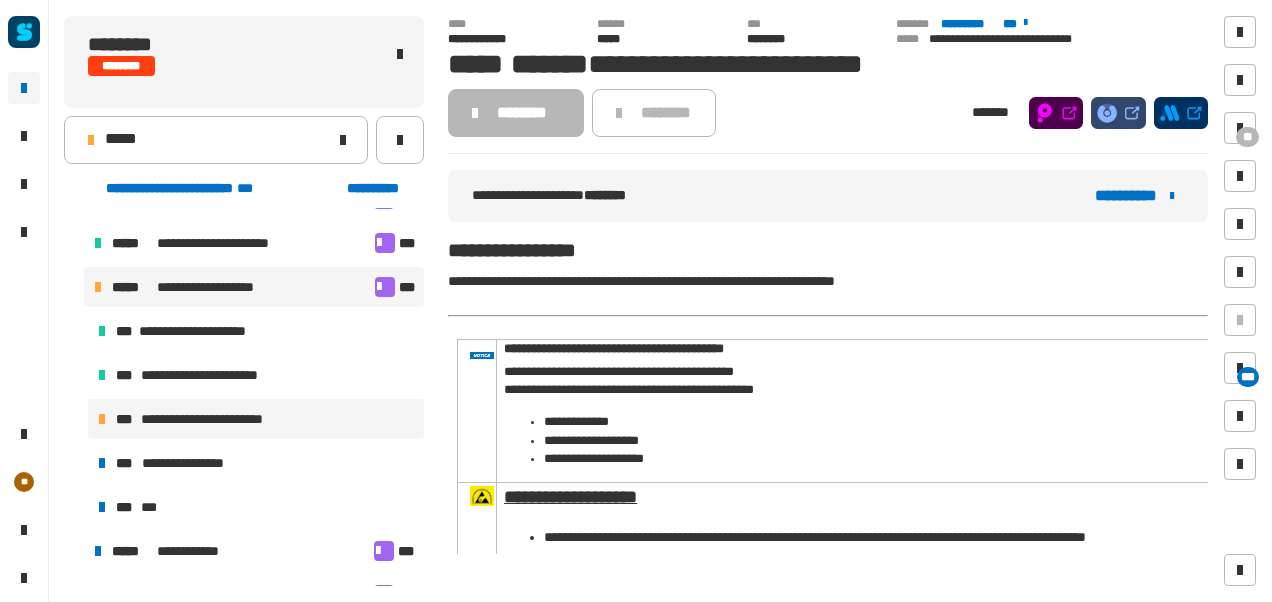 click at bounding box center (385, 287) 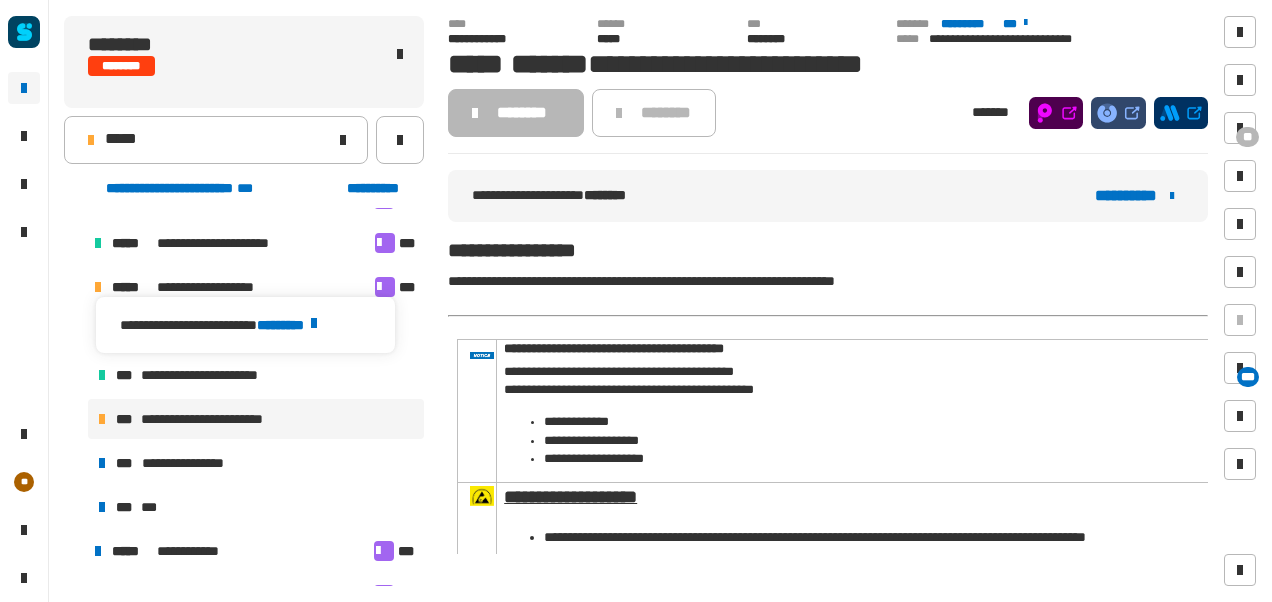 click on "********" at bounding box center (290, 325) 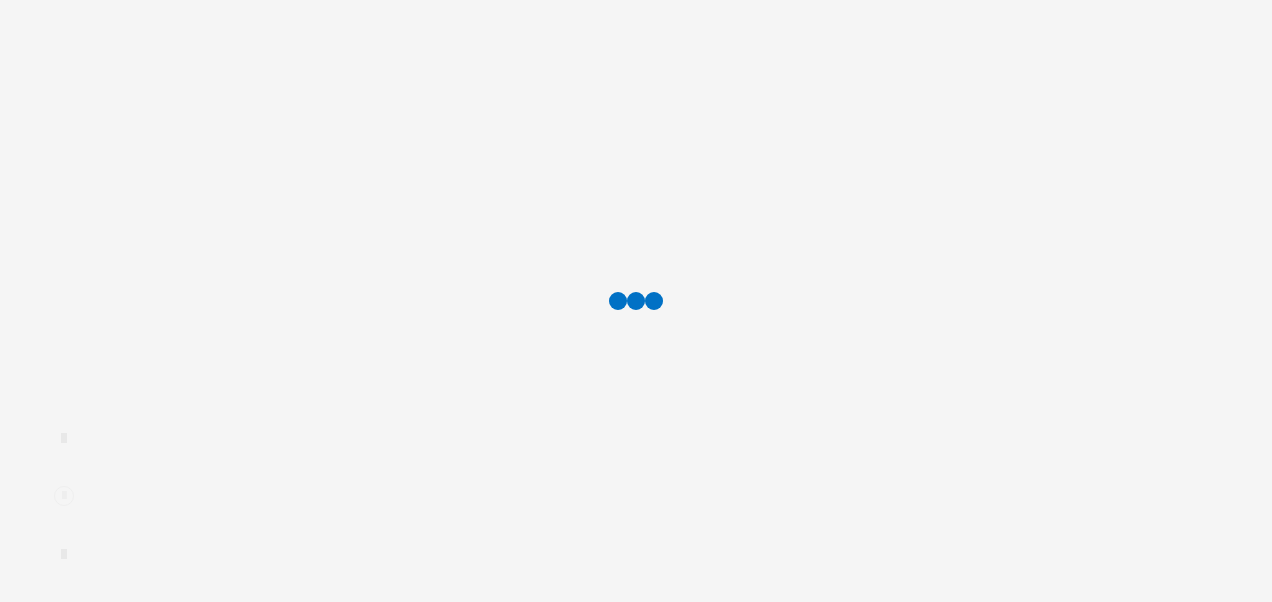 scroll, scrollTop: 0, scrollLeft: 0, axis: both 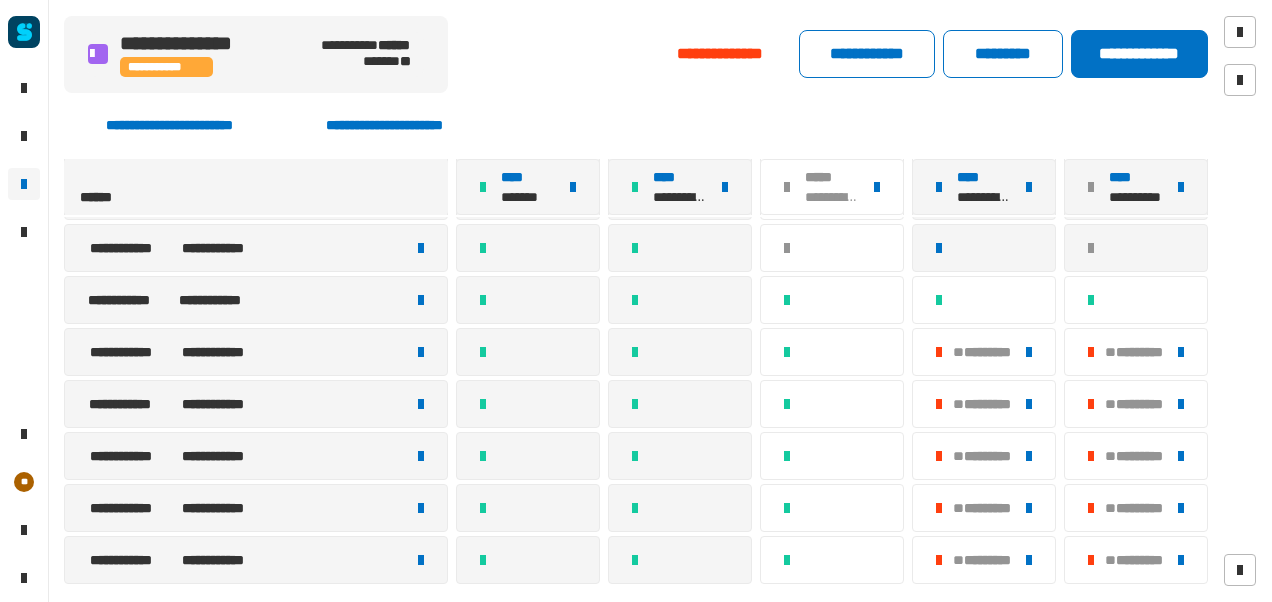 click on "**********" 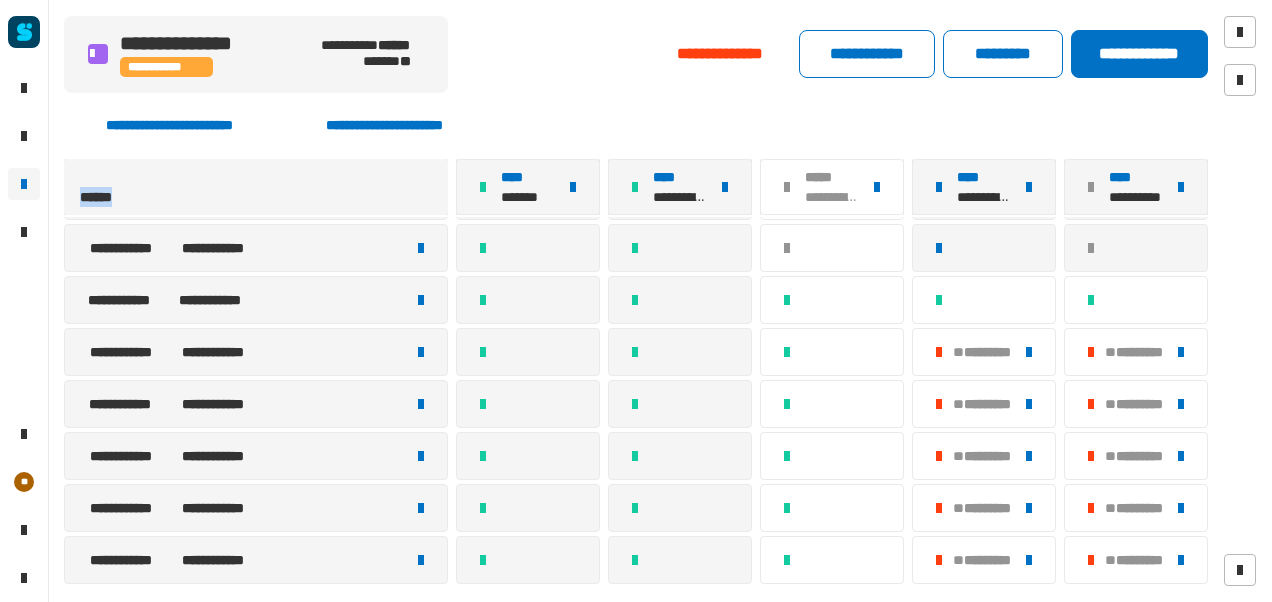 click on "**********" 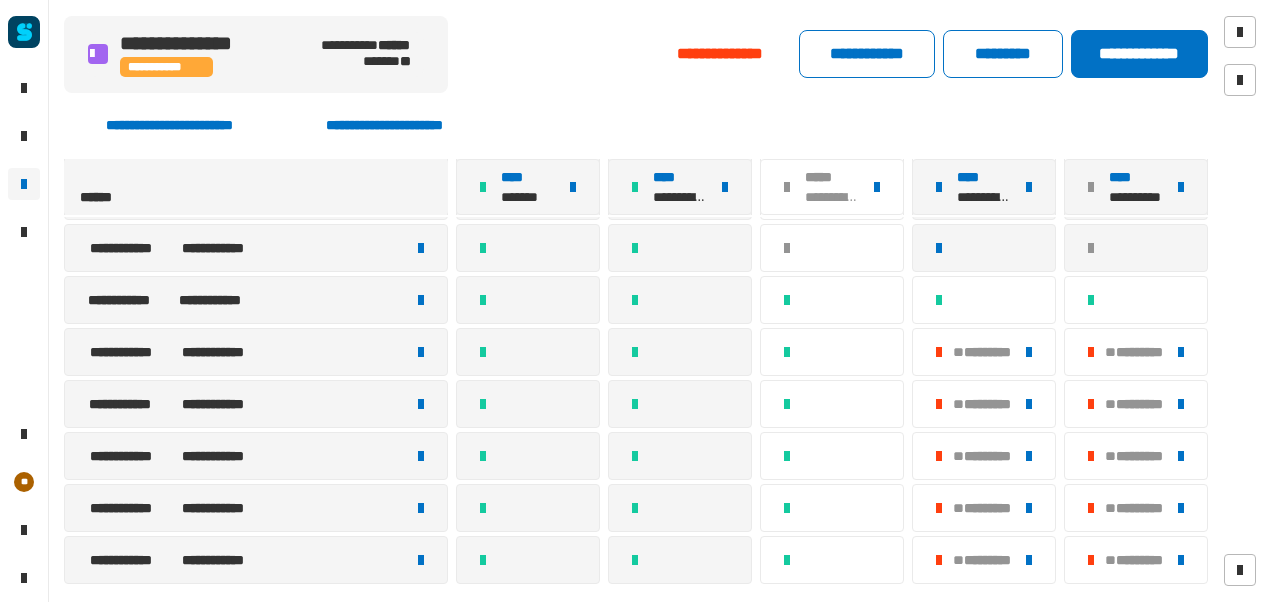 drag, startPoint x: 1197, startPoint y: 586, endPoint x: 1260, endPoint y: 287, distance: 305.56506 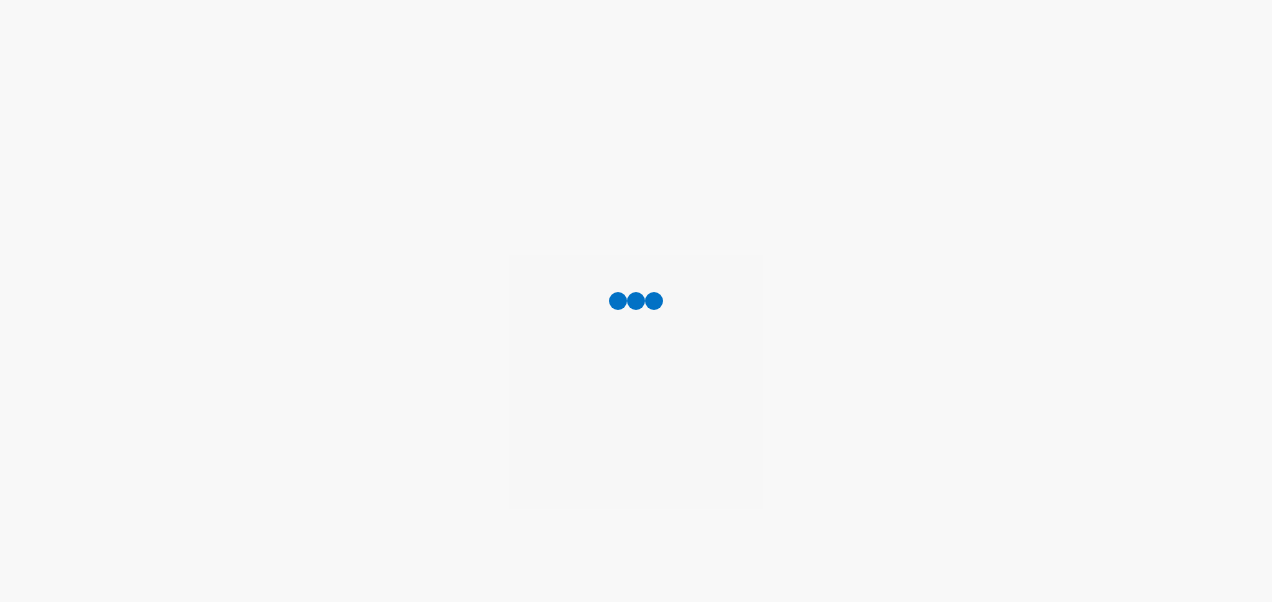 scroll, scrollTop: 0, scrollLeft: 0, axis: both 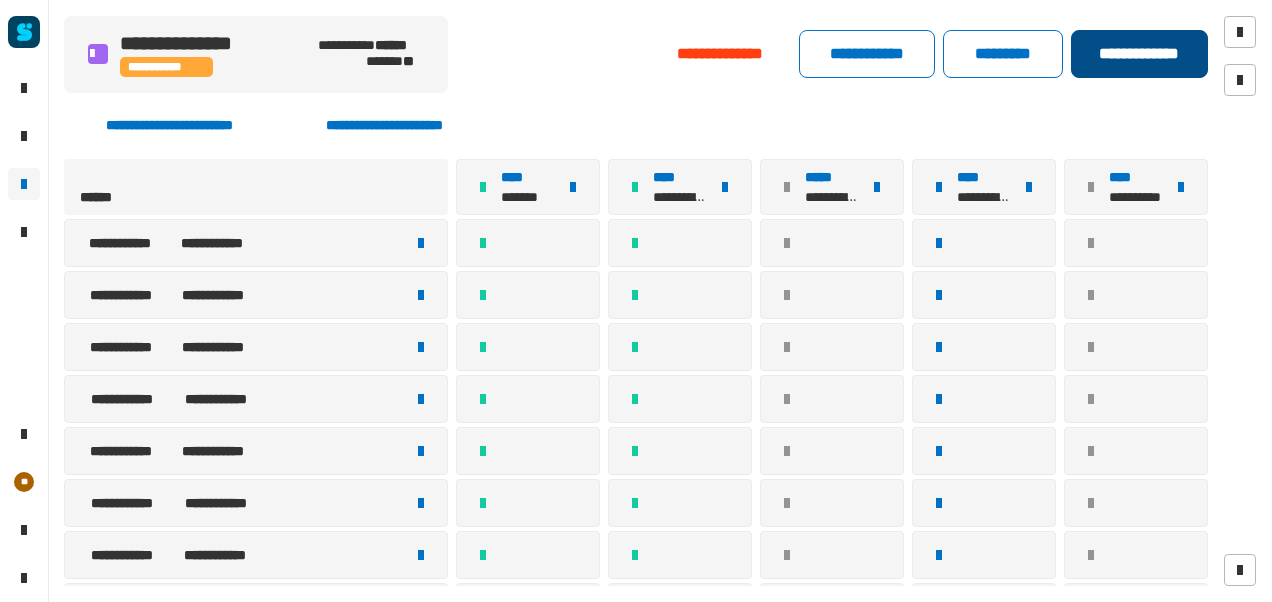 click on "**********" 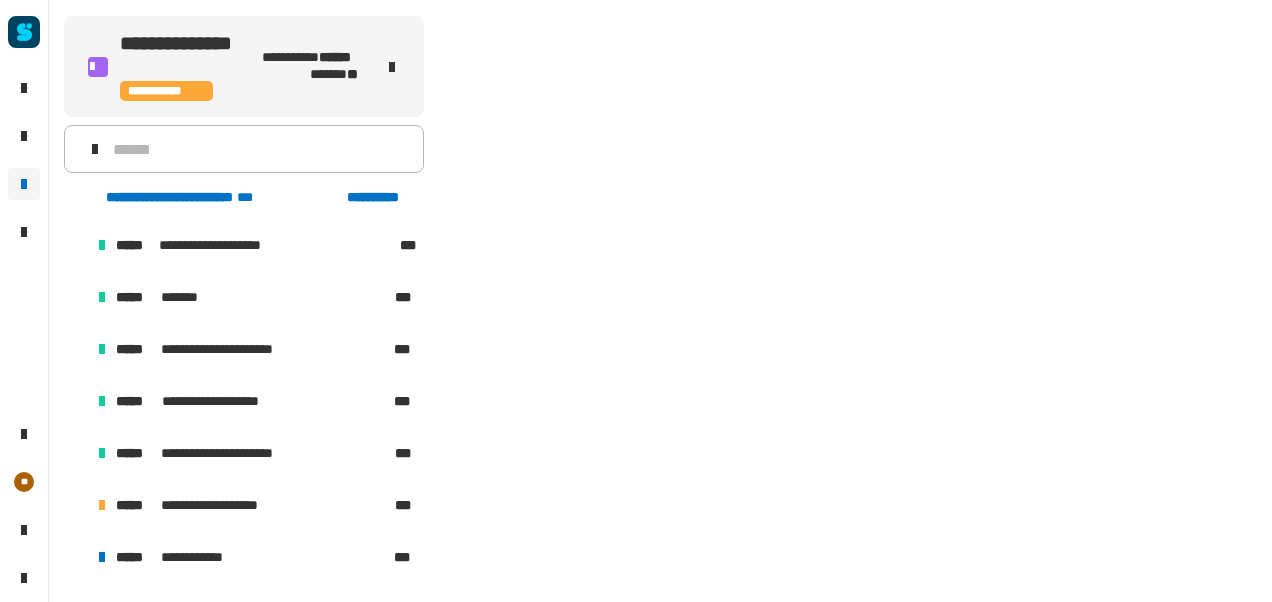 scroll, scrollTop: 134, scrollLeft: 0, axis: vertical 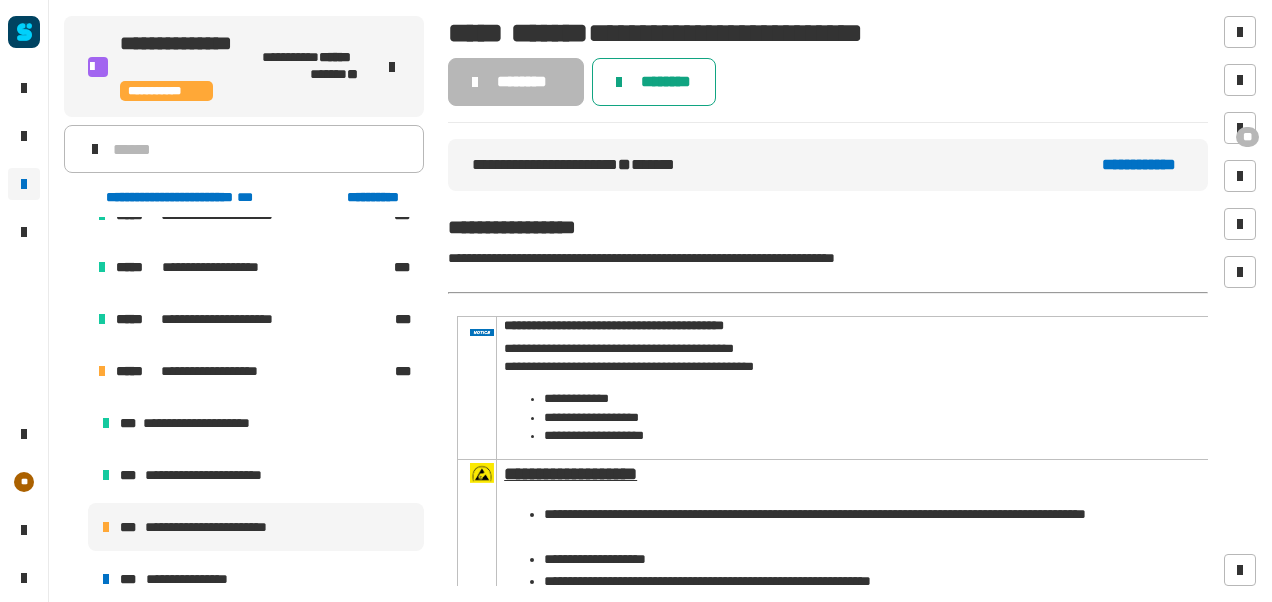 click on "********" 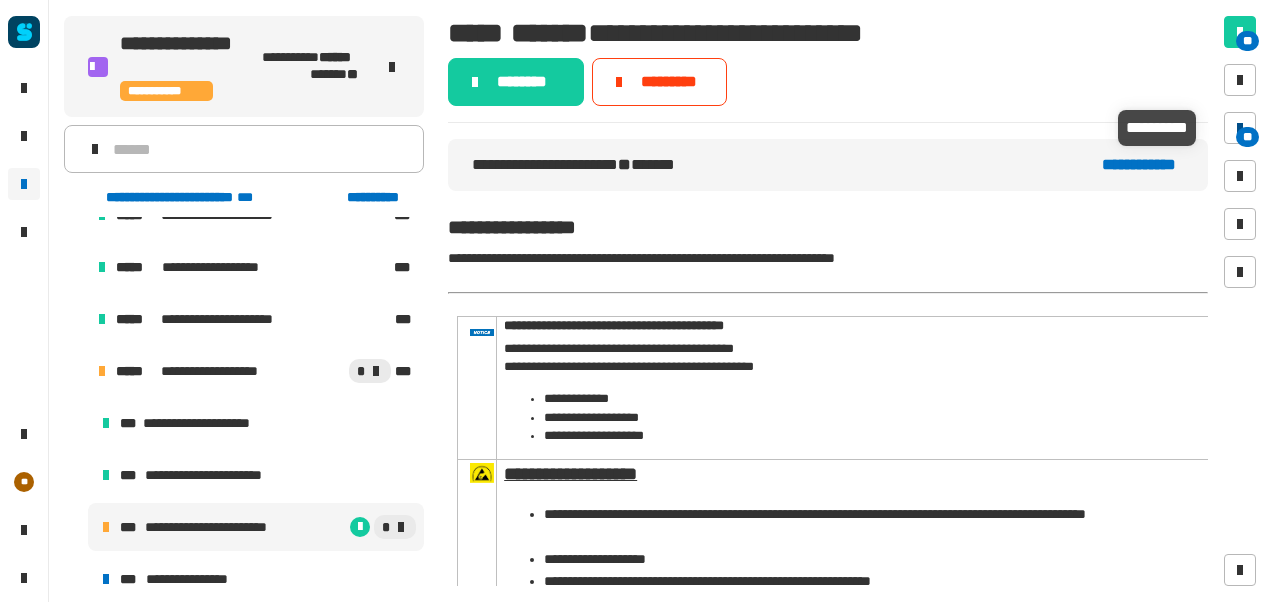 click at bounding box center [1240, 128] 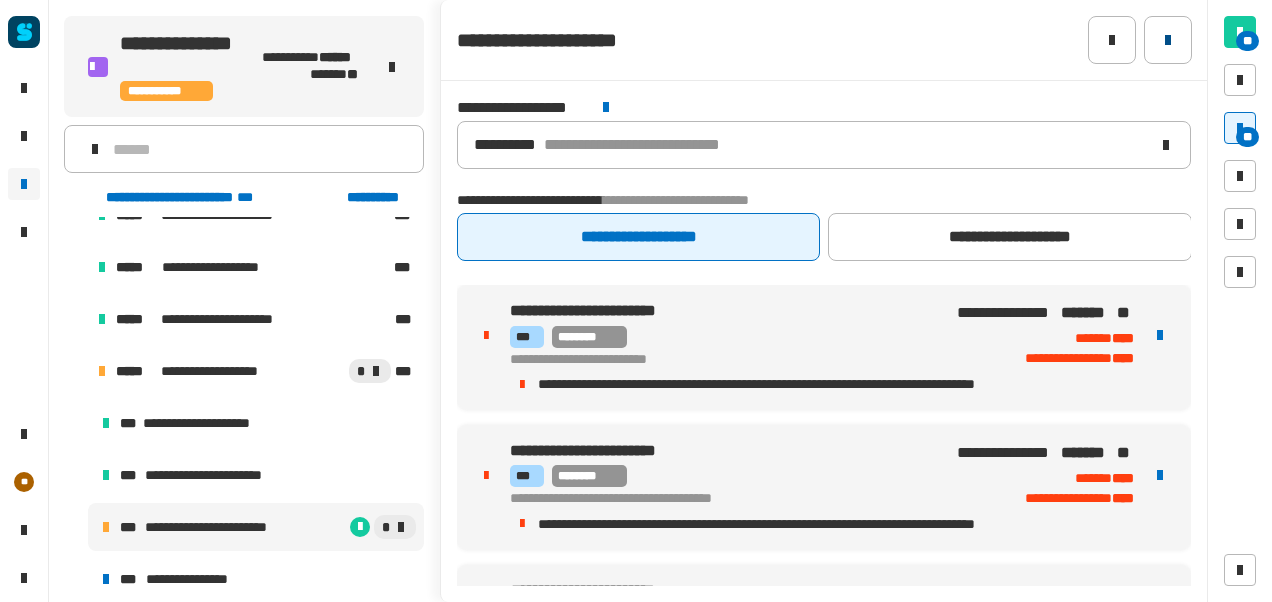 click 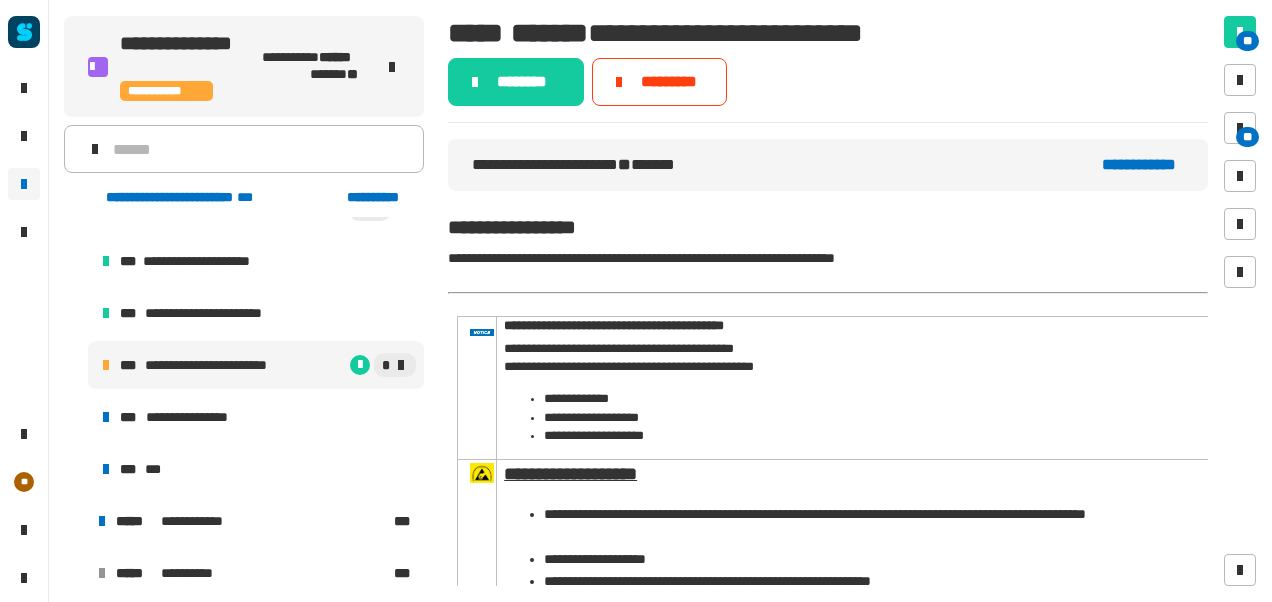 scroll, scrollTop: 306, scrollLeft: 0, axis: vertical 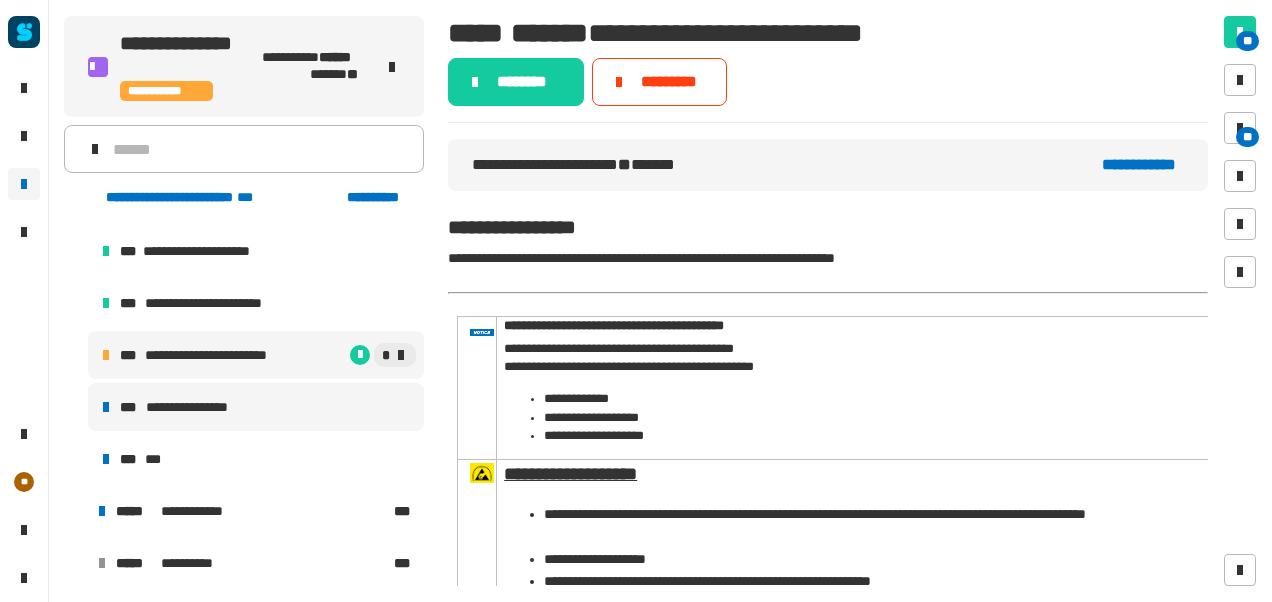 click on "**********" at bounding box center (256, 407) 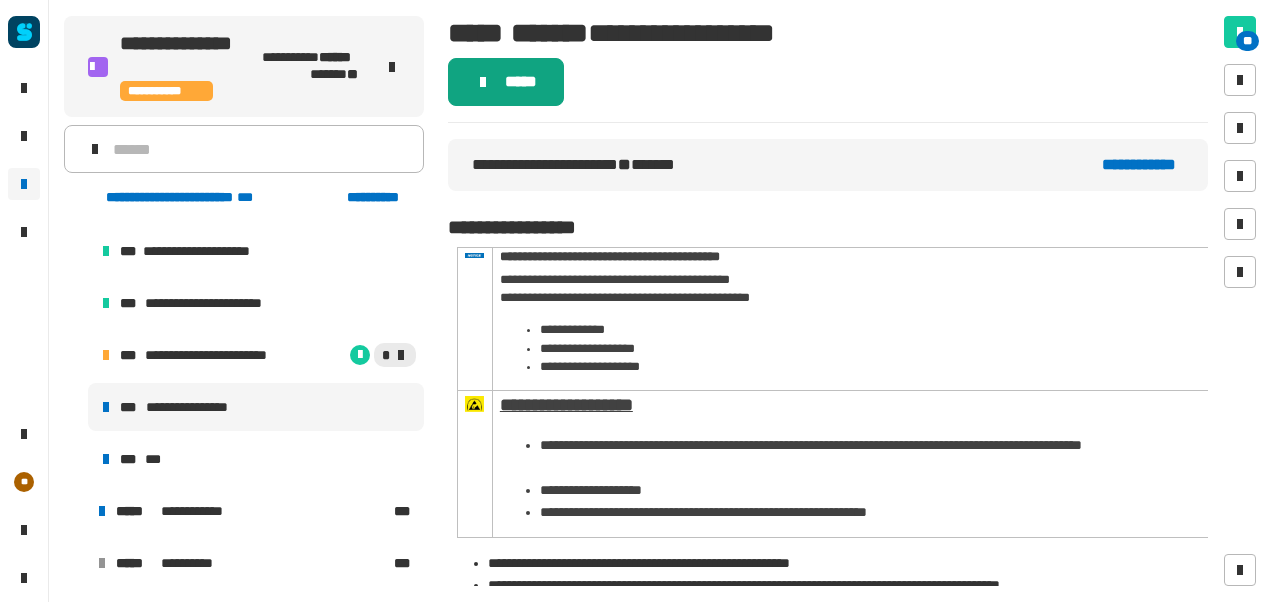 click on "*****" 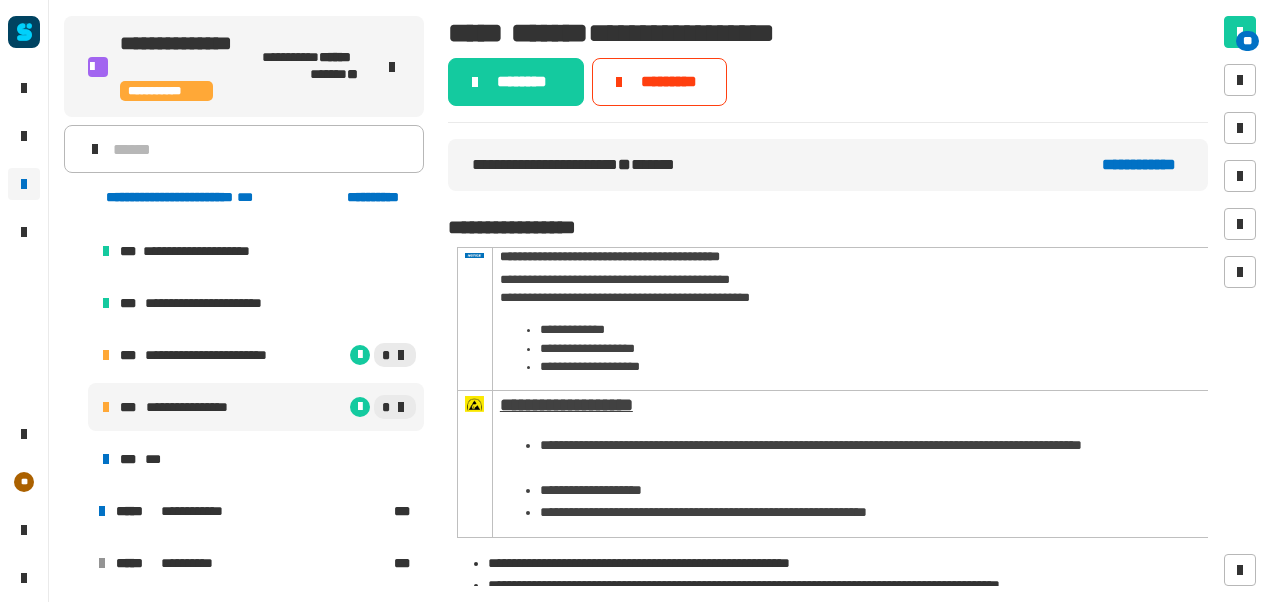 click on "********" 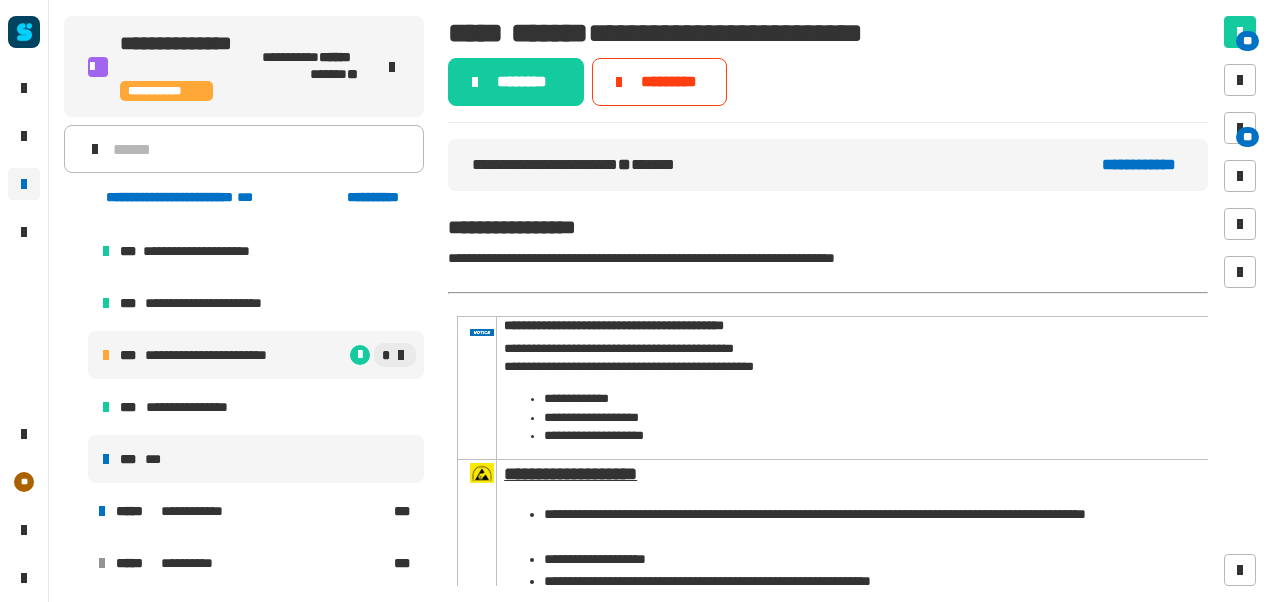 click on "*** ***" at bounding box center (256, 459) 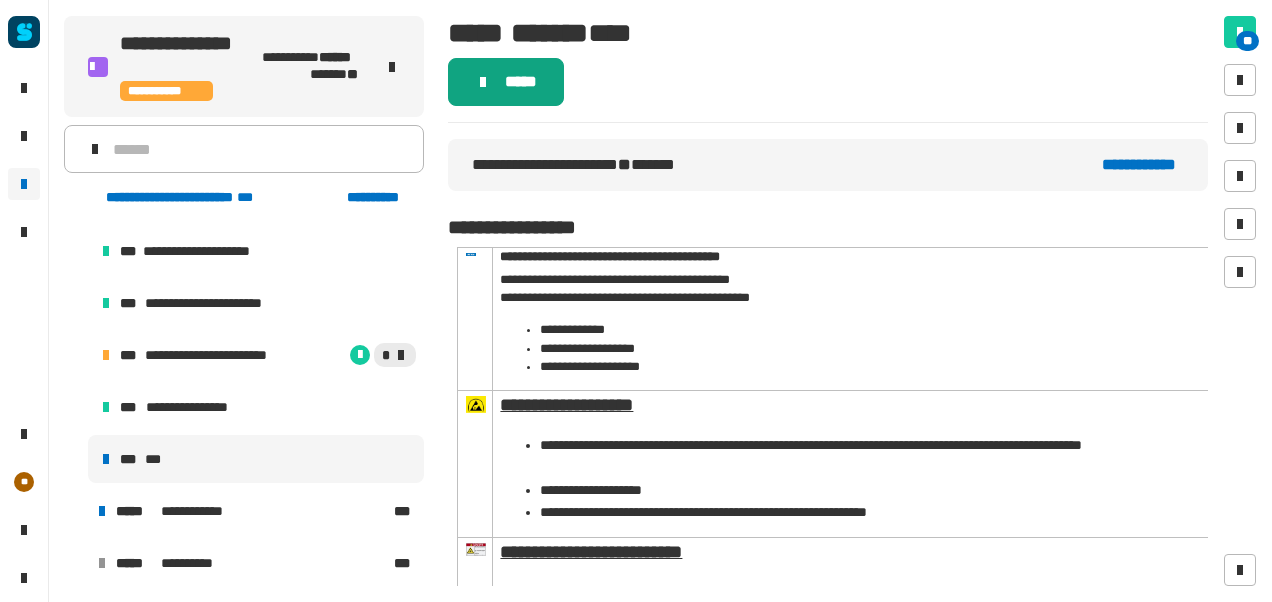 click on "*****" 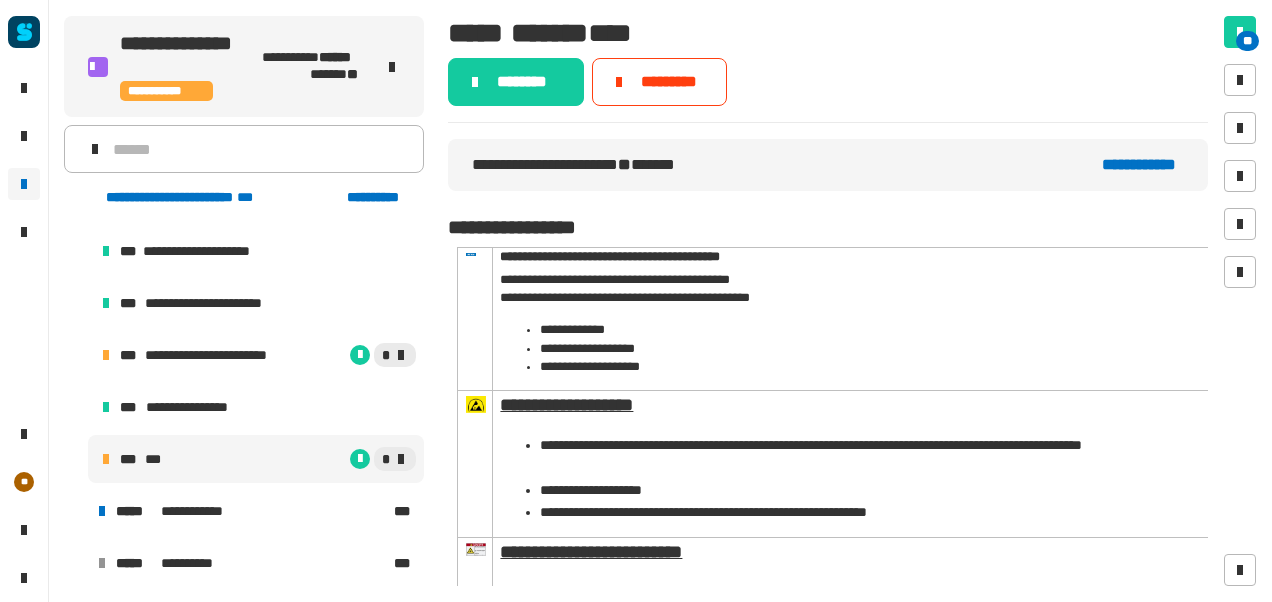 click on "********" 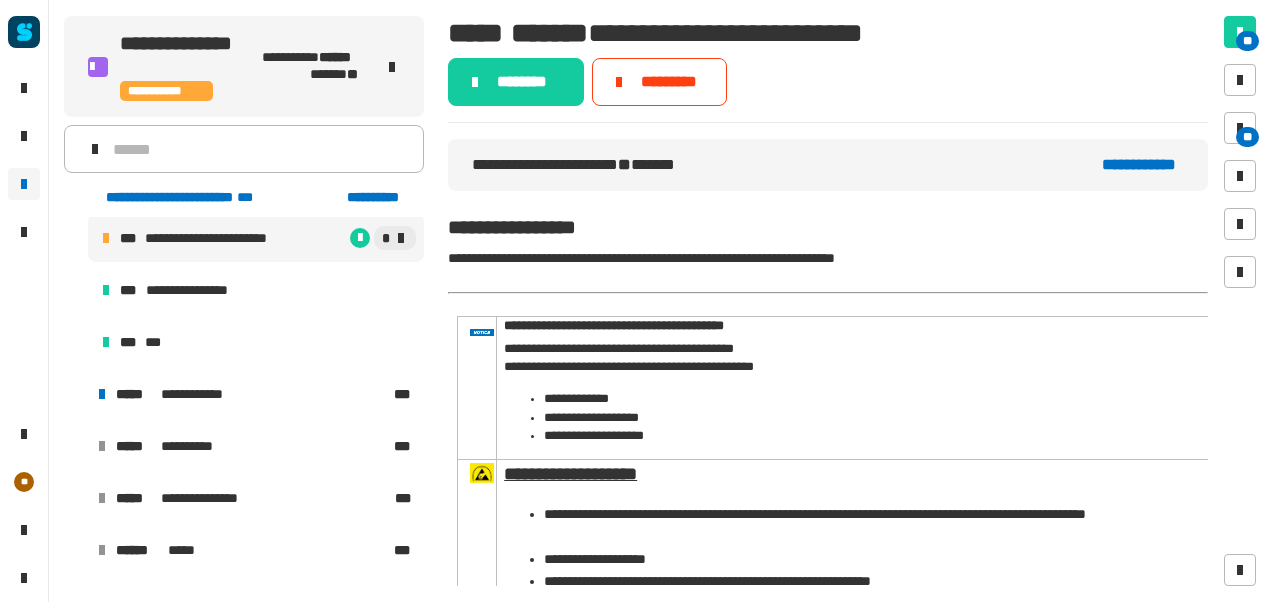 scroll, scrollTop: 438, scrollLeft: 0, axis: vertical 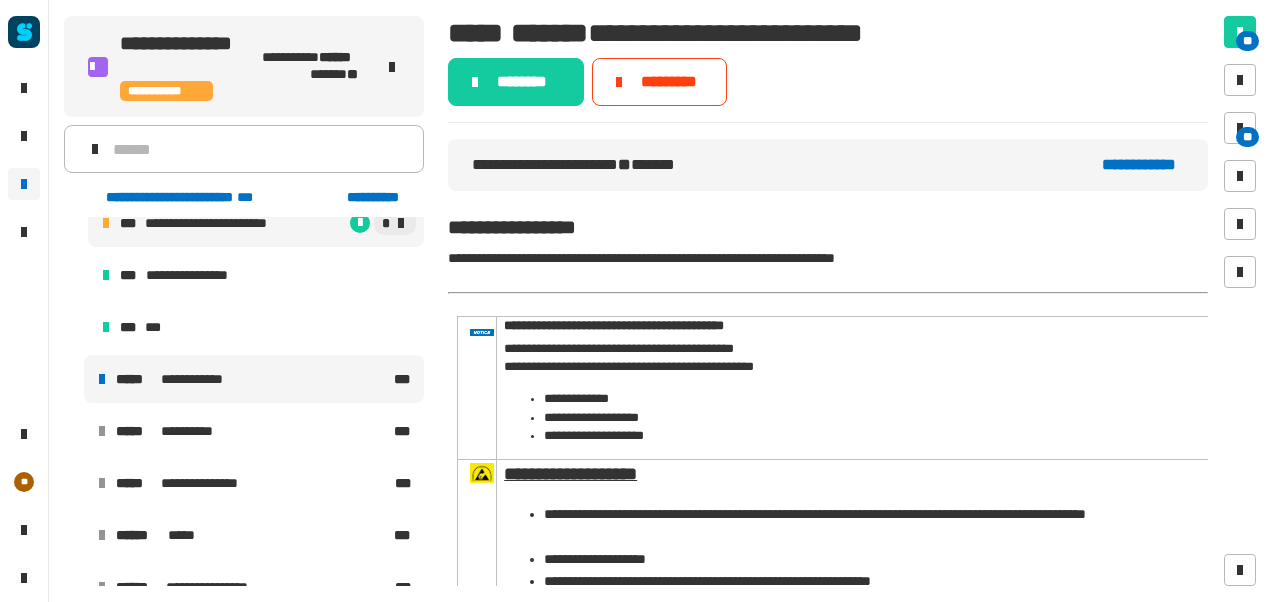 click on "**********" at bounding box center (254, 379) 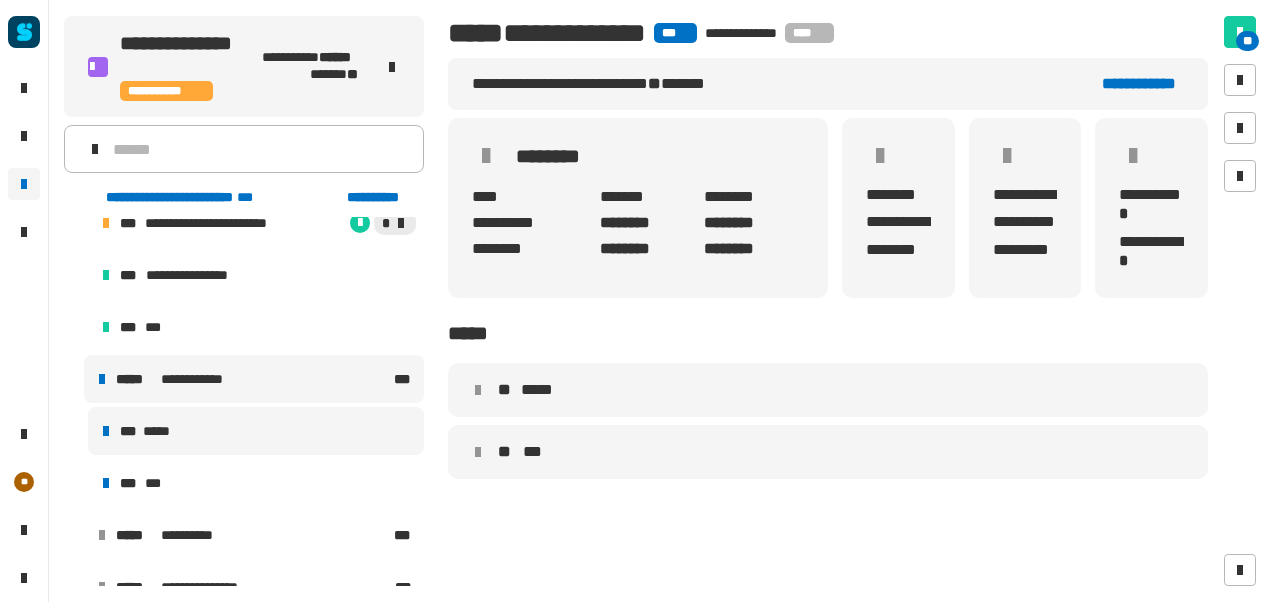 click on "*** *****" at bounding box center [256, 431] 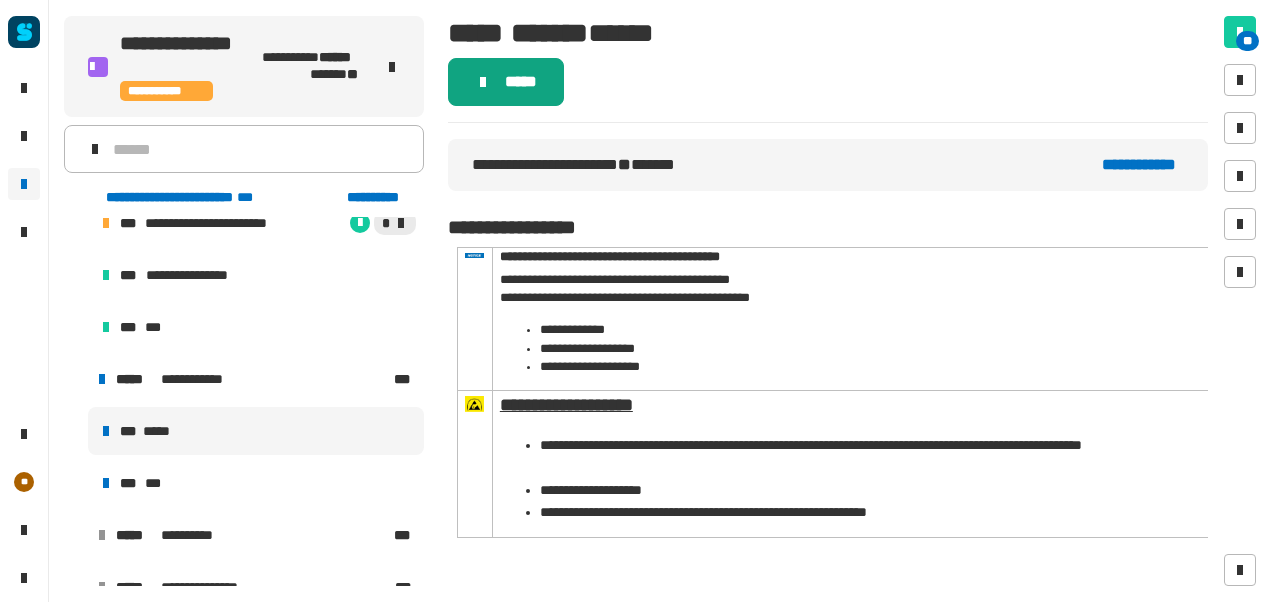 click on "*****" 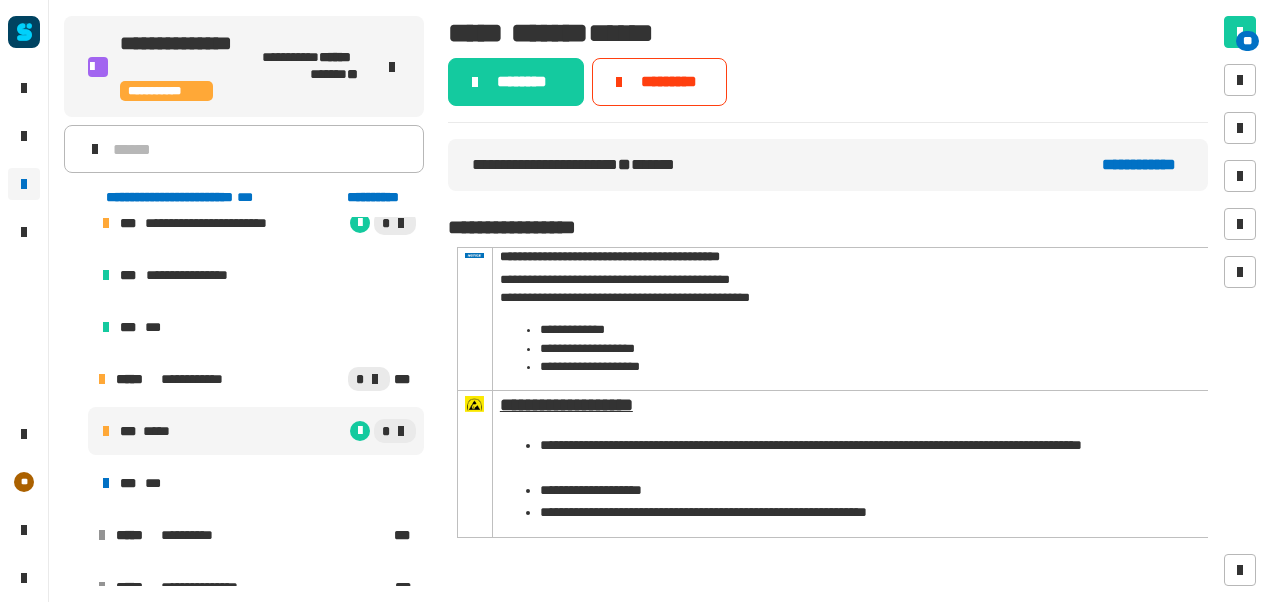 click on "********" 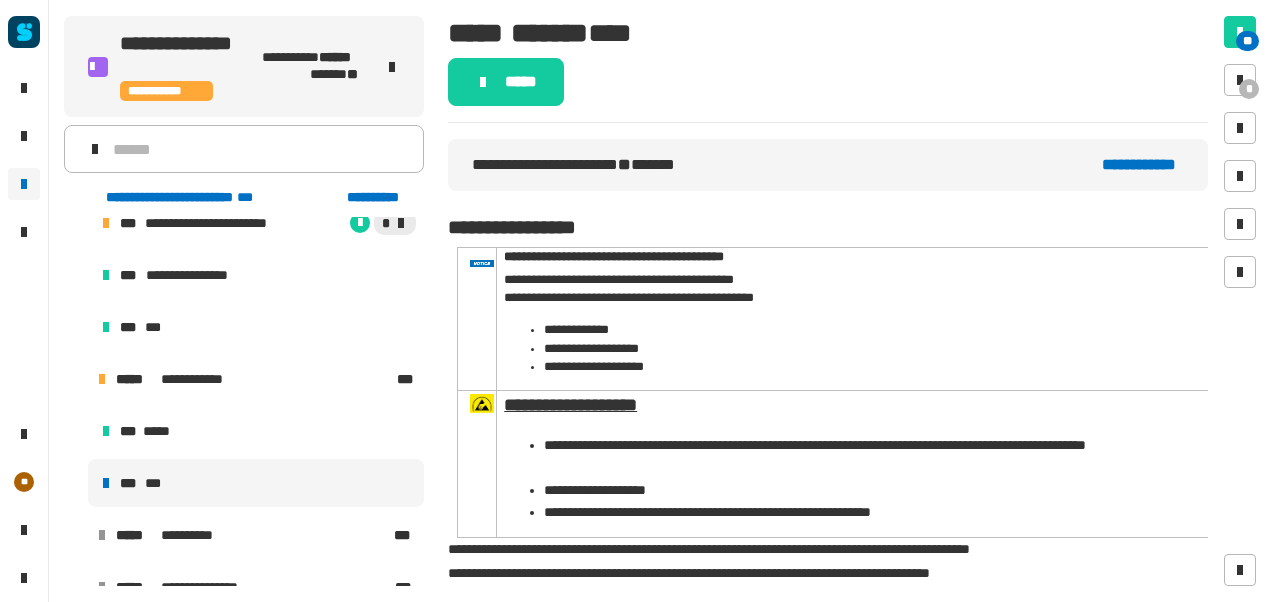 click on "*****" 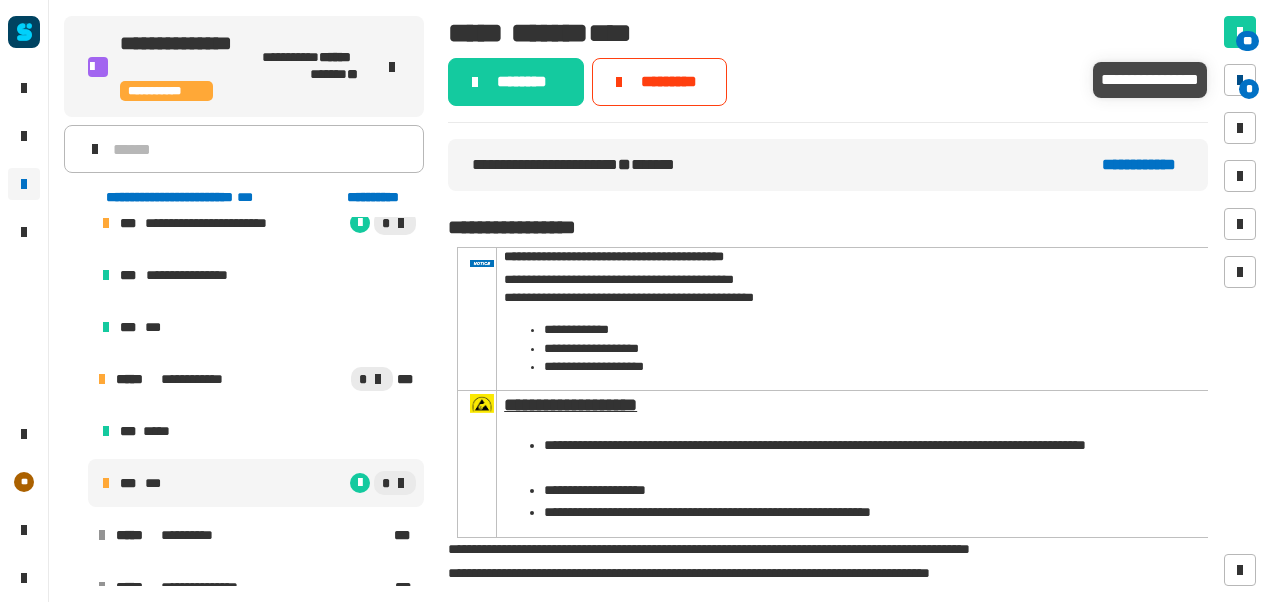 click at bounding box center [1240, 80] 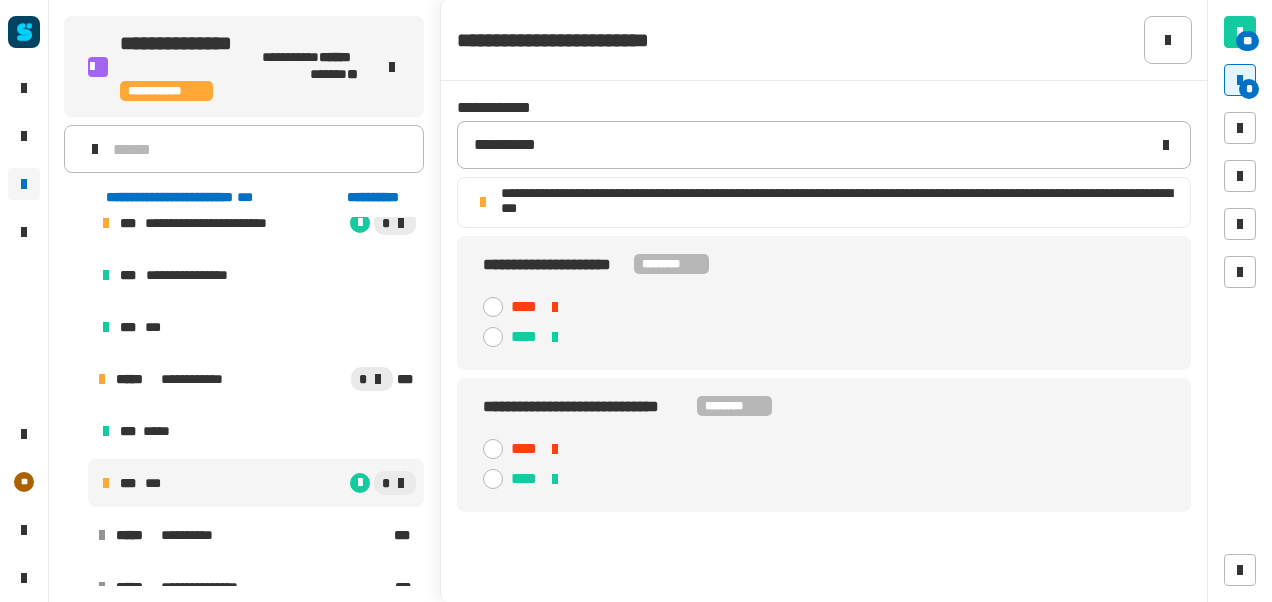 click 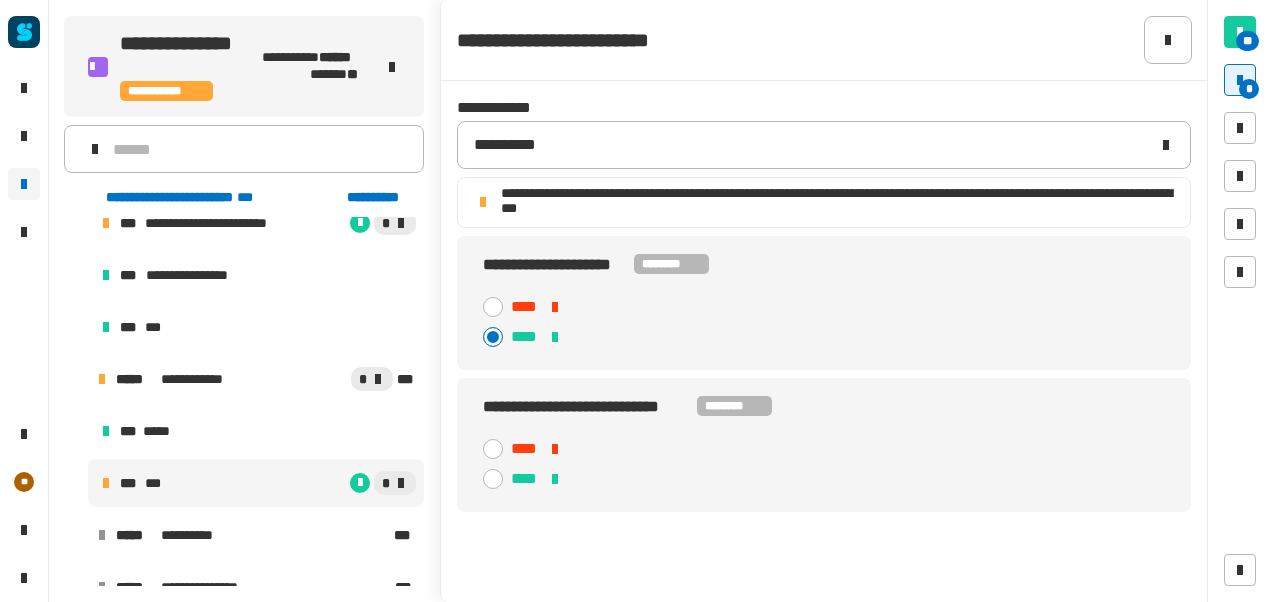 click 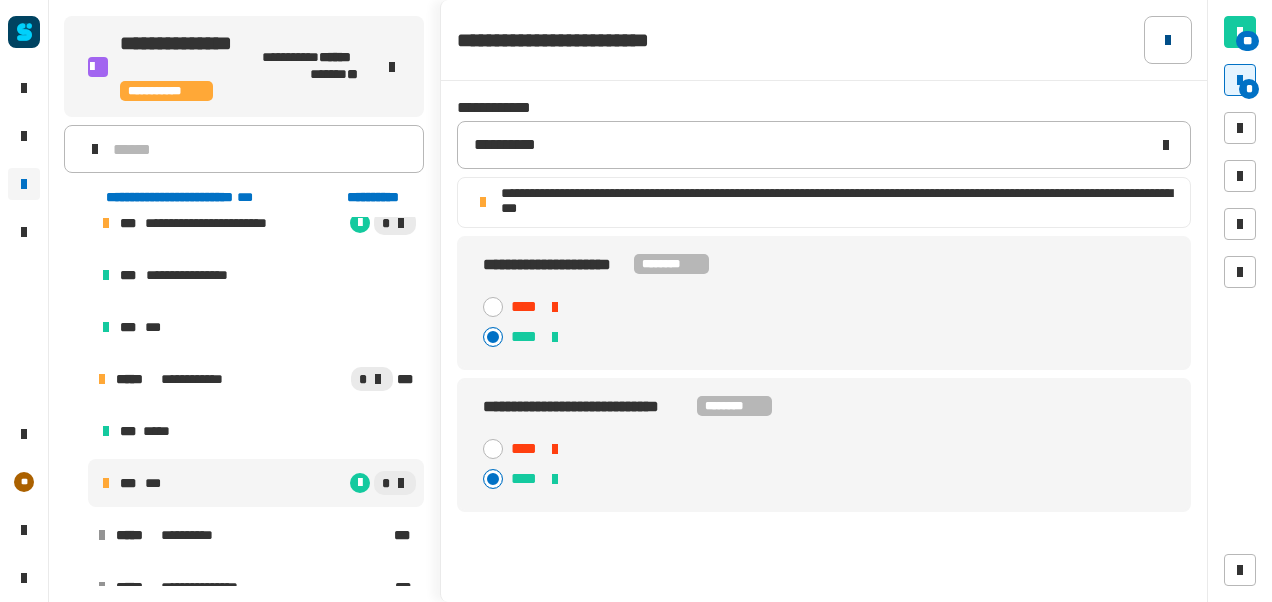 click 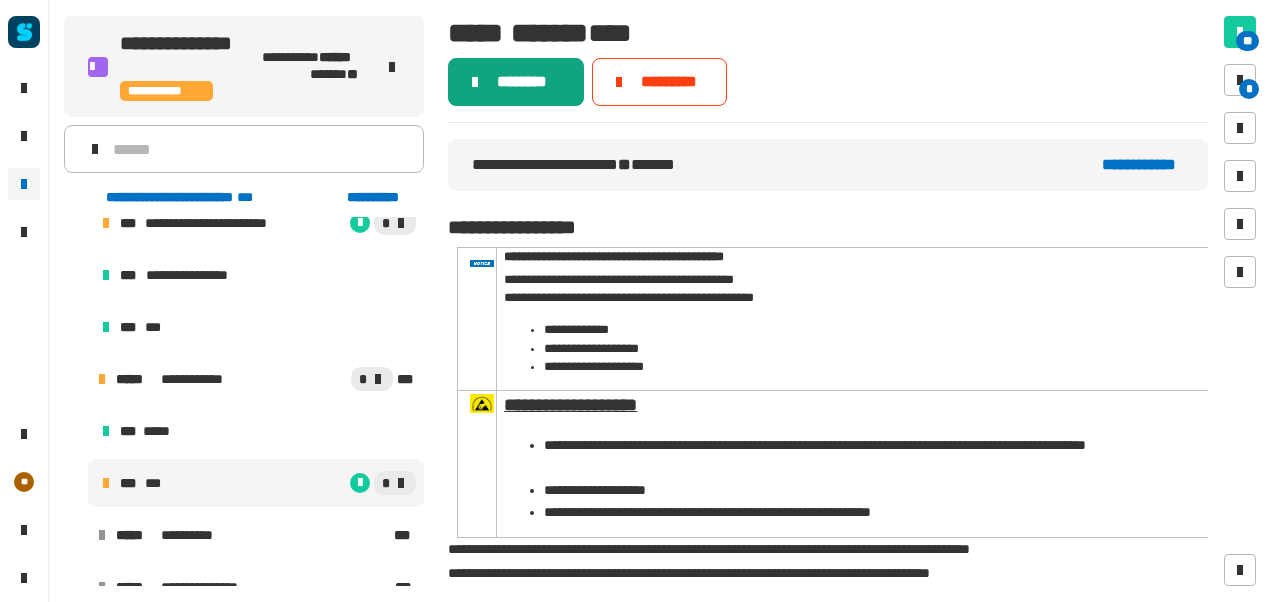 click on "********" 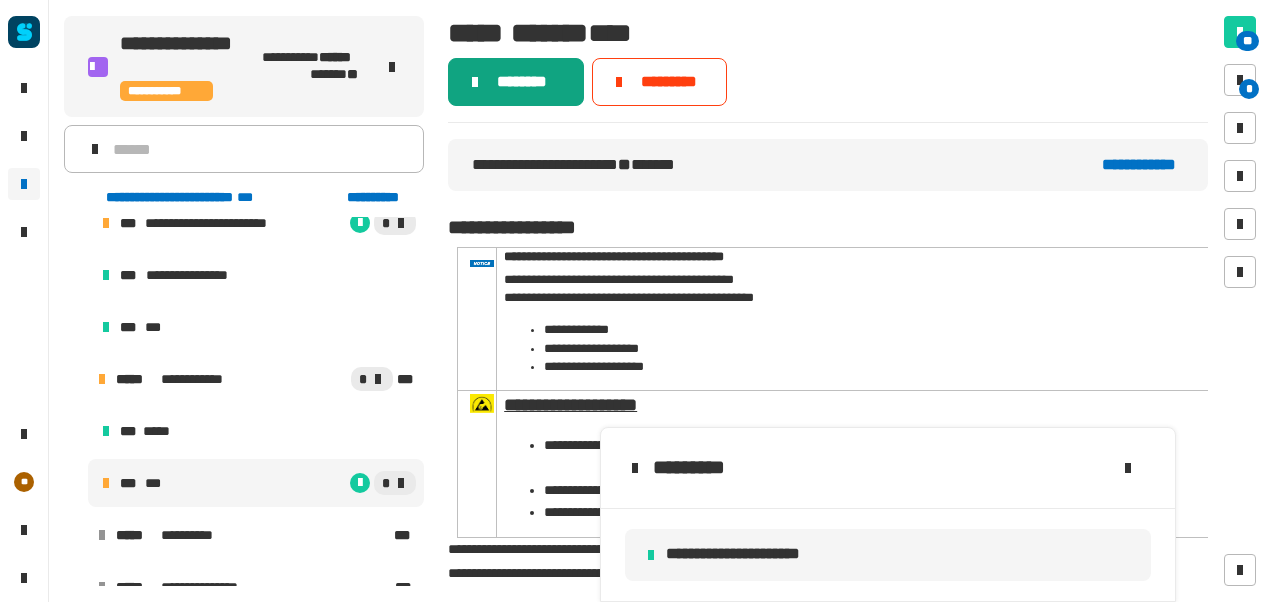 click on "********" 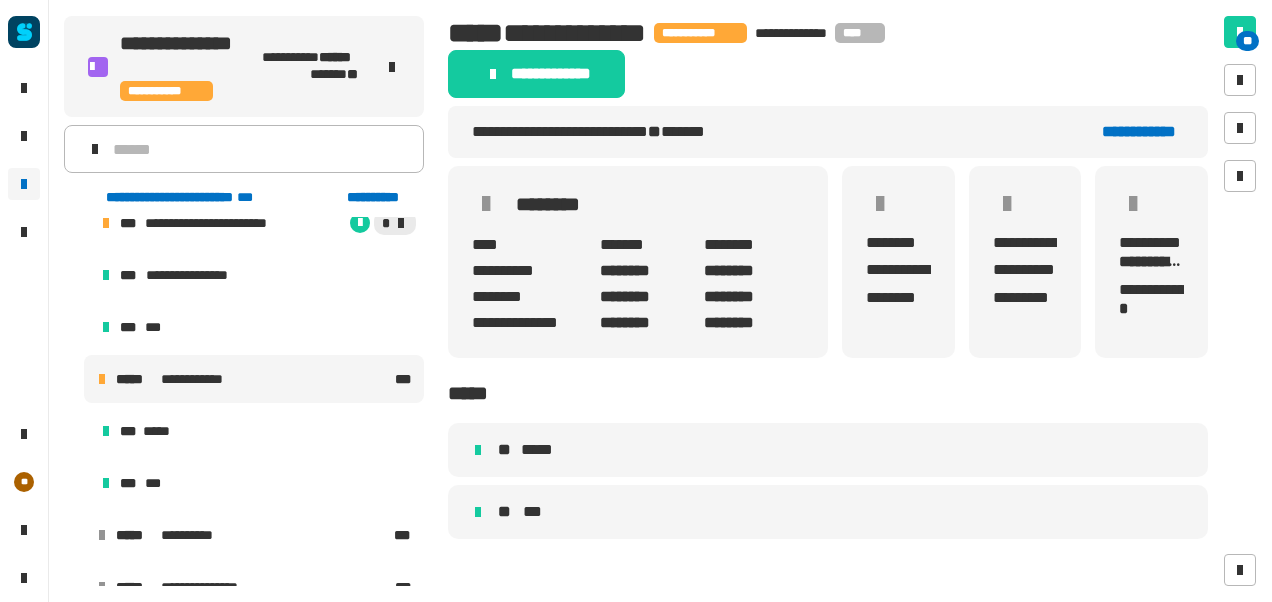 click on "******** ****" 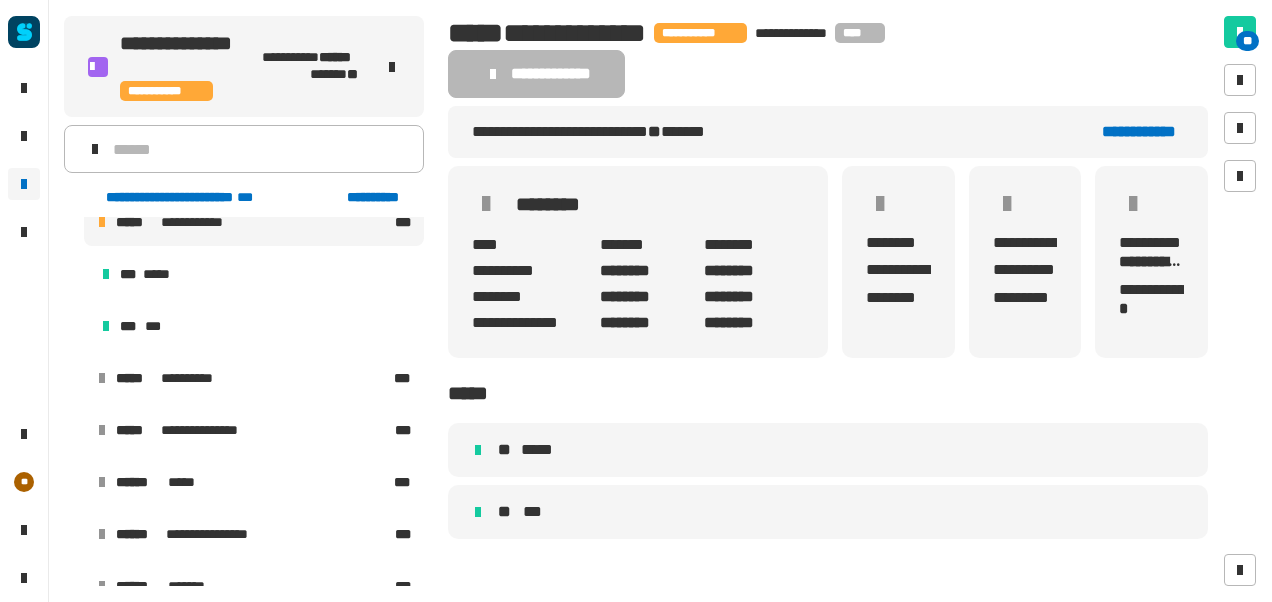 scroll, scrollTop: 602, scrollLeft: 0, axis: vertical 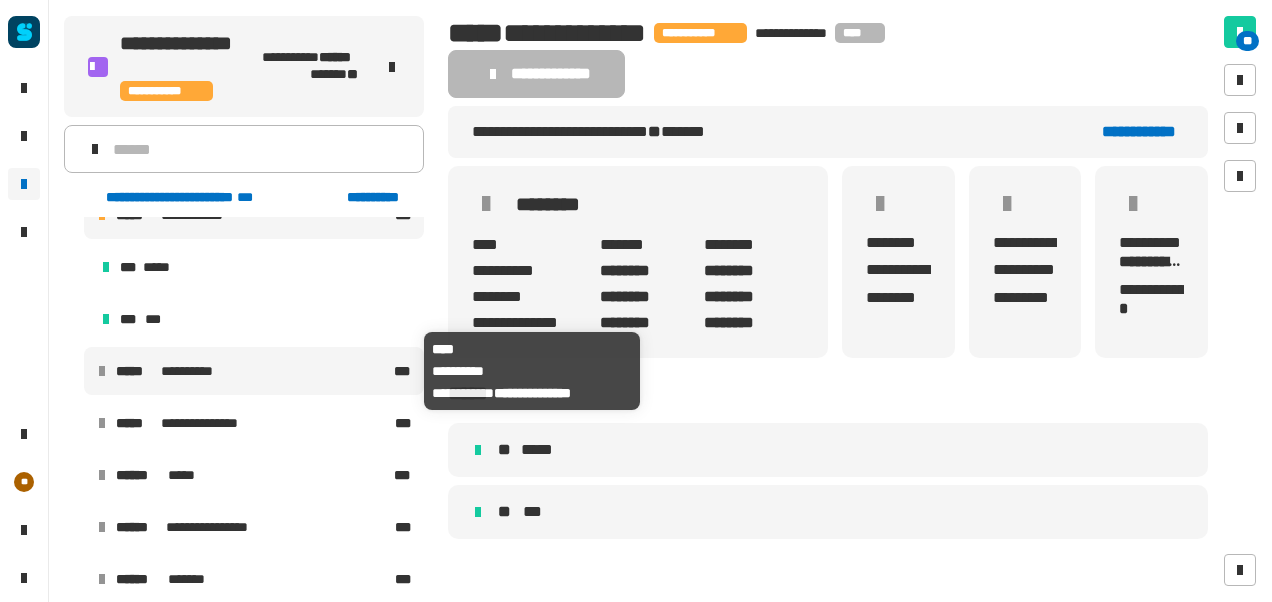click on "**********" at bounding box center [253, 371] 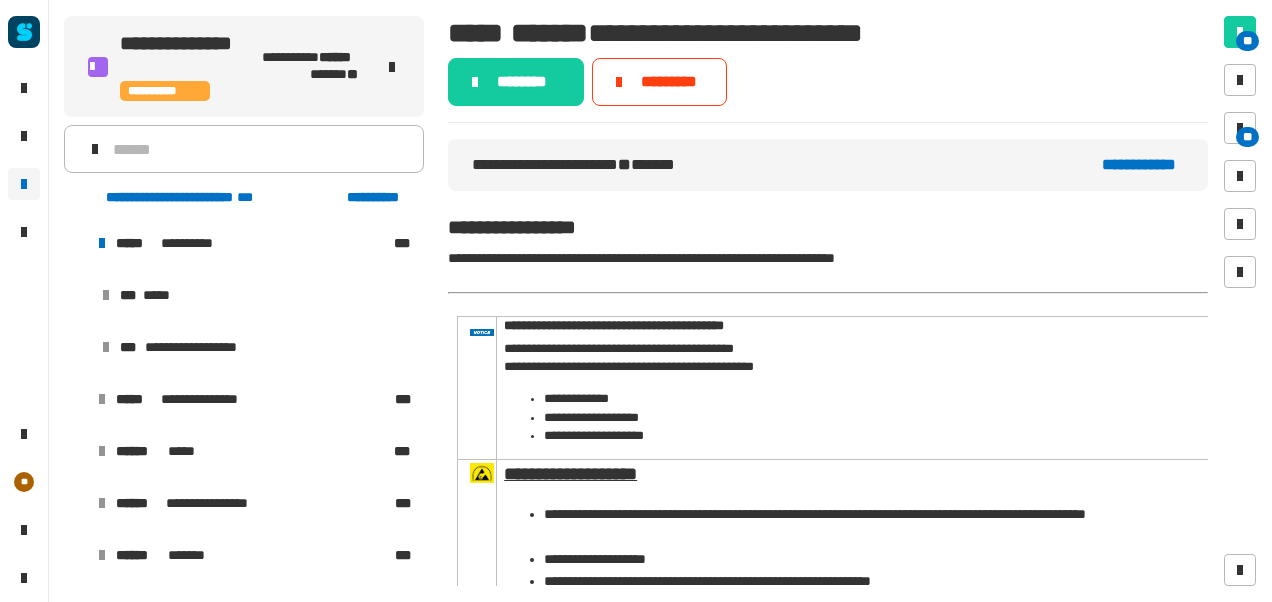scroll, scrollTop: 735, scrollLeft: 0, axis: vertical 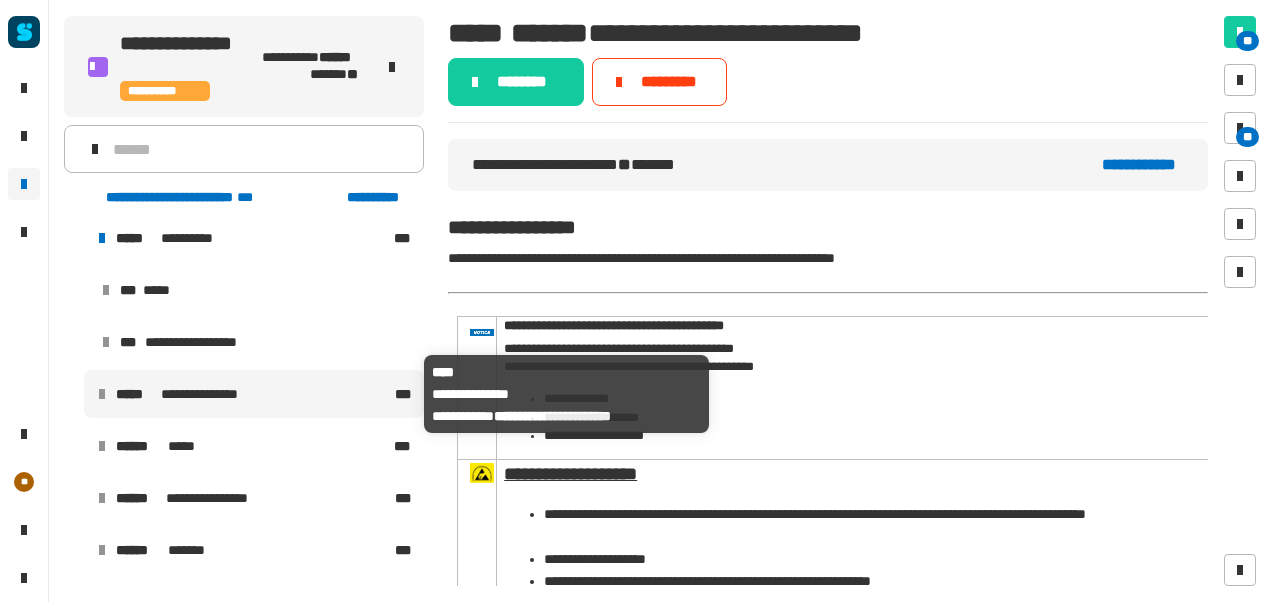 click on "**********" at bounding box center (253, 394) 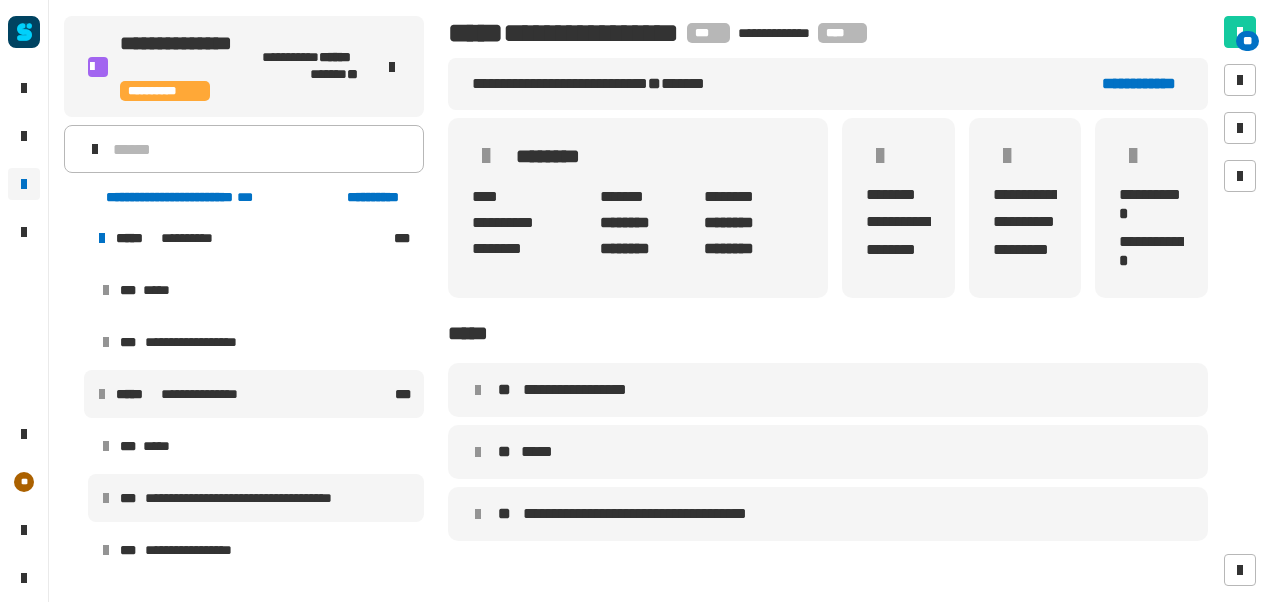 click on "**********" at bounding box center (268, 498) 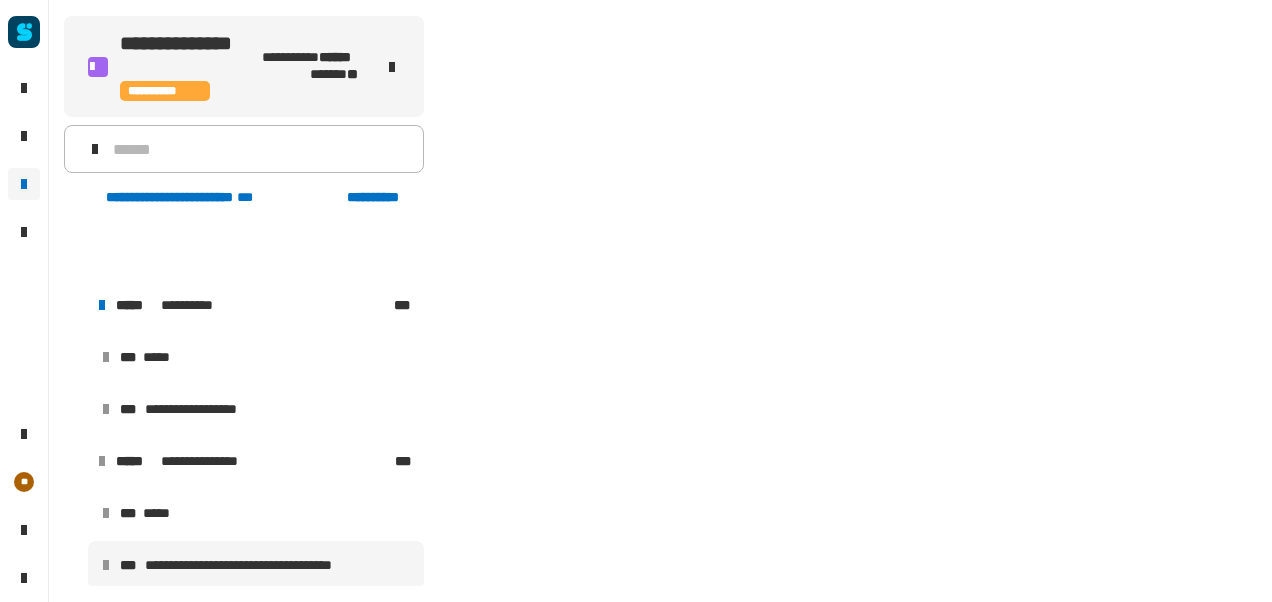 scroll, scrollTop: 772, scrollLeft: 0, axis: vertical 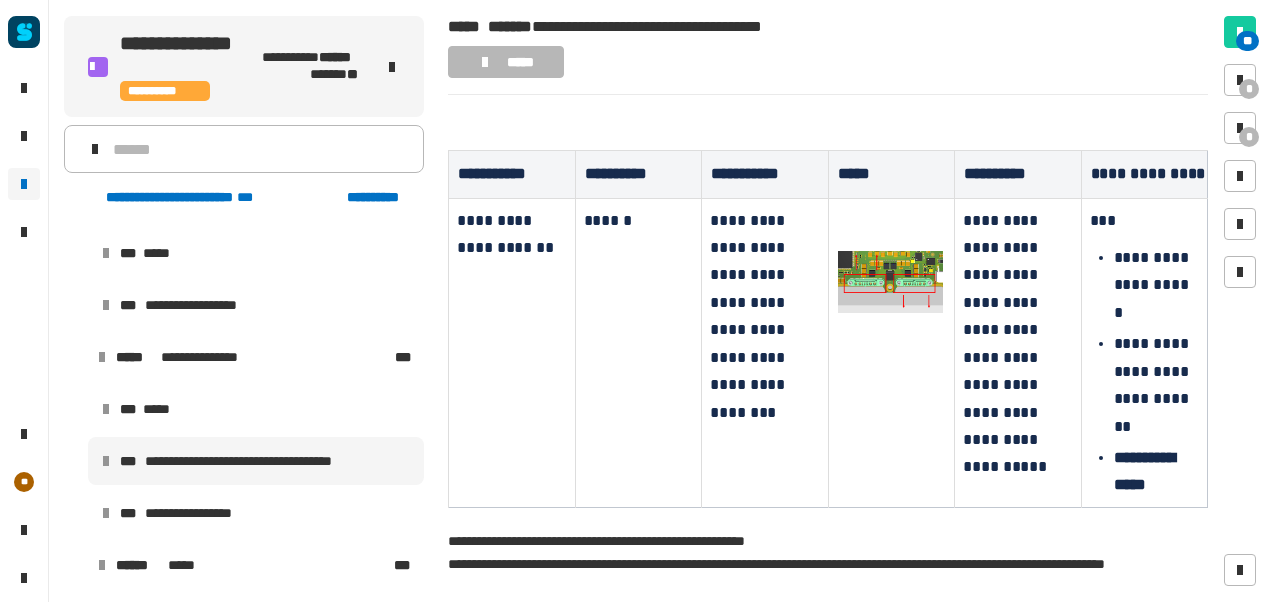 click at bounding box center [891, 282] 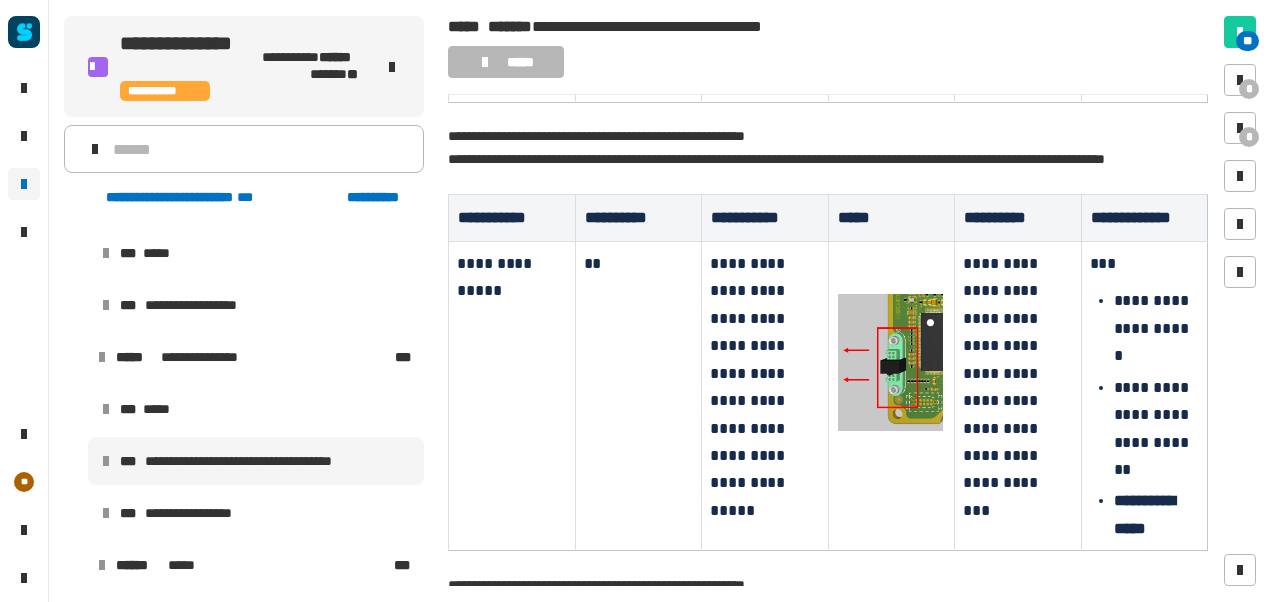 scroll, scrollTop: 8038, scrollLeft: 0, axis: vertical 